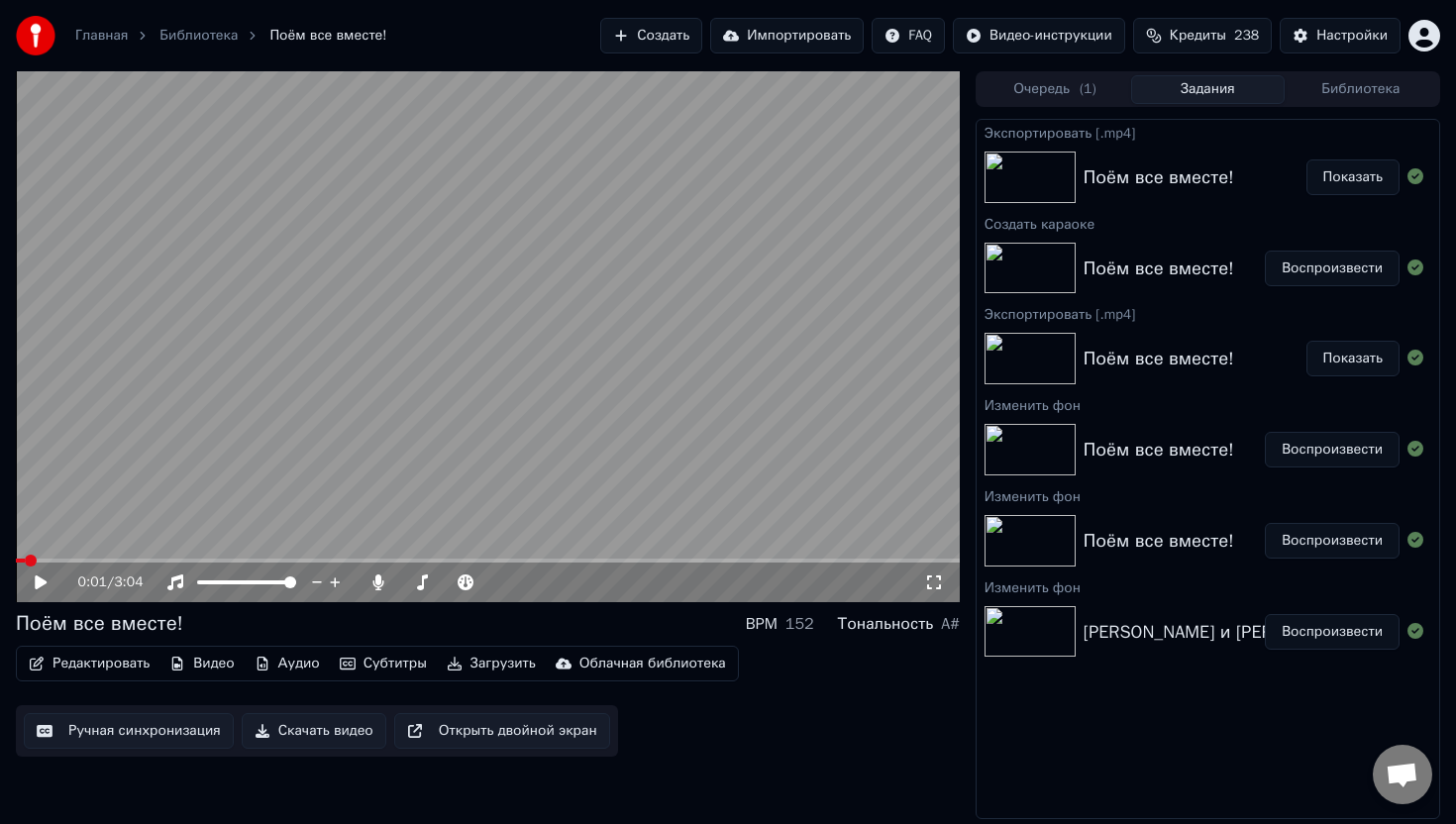 scroll, scrollTop: 0, scrollLeft: 0, axis: both 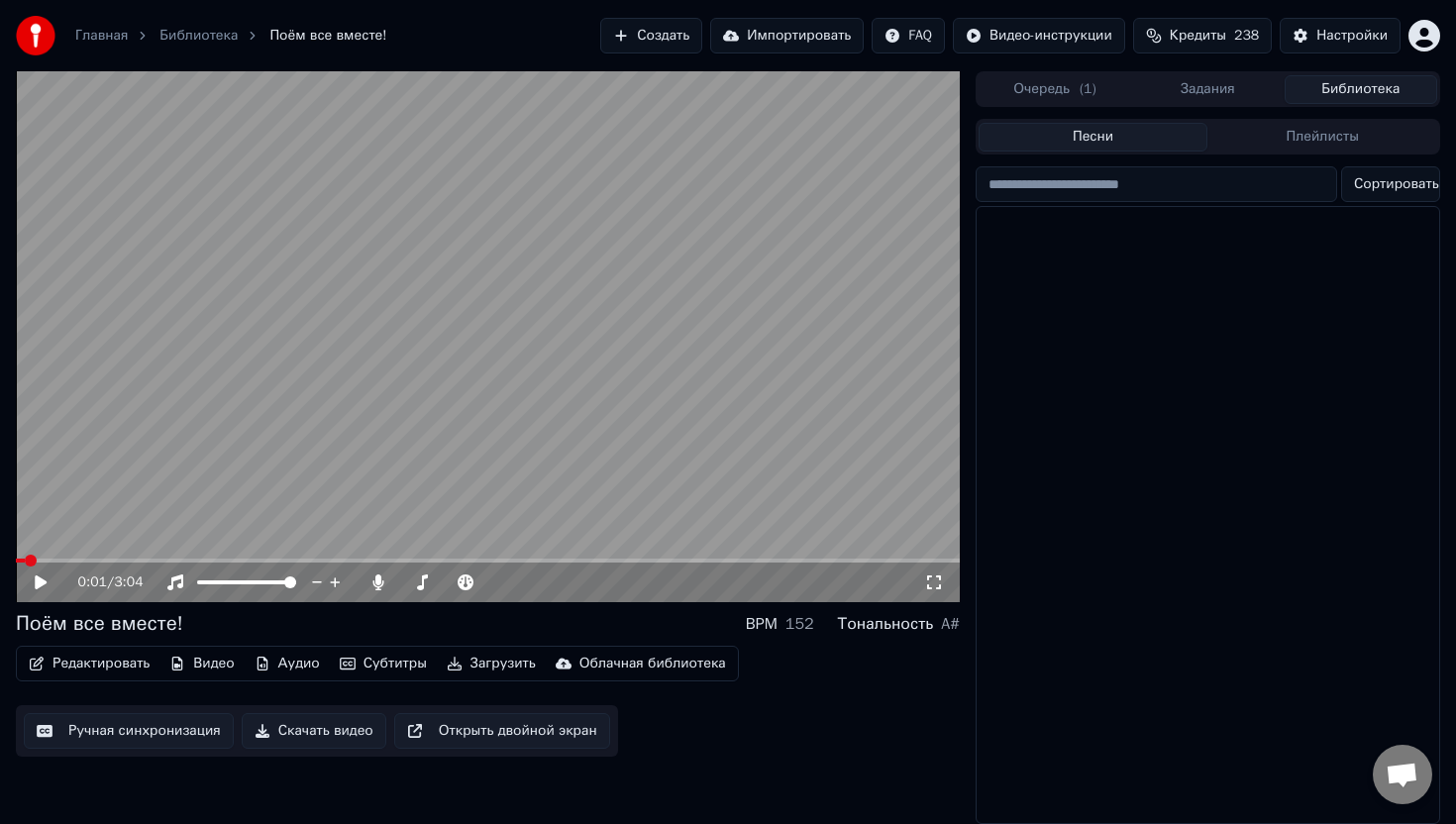 click on "Библиотека" at bounding box center [1361, 89] 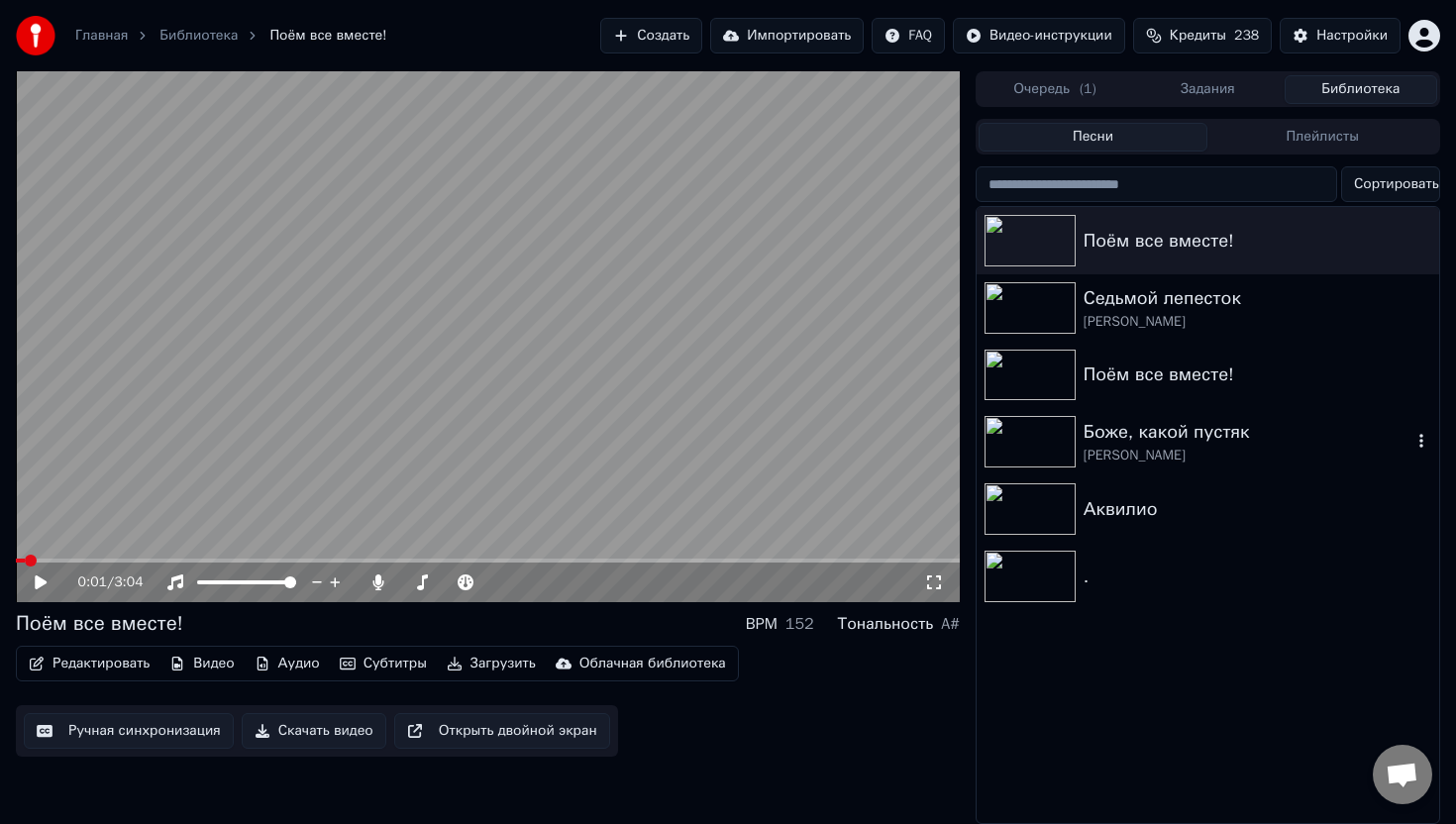 click on "Боже, какой пустяк" at bounding box center (1247, 432) 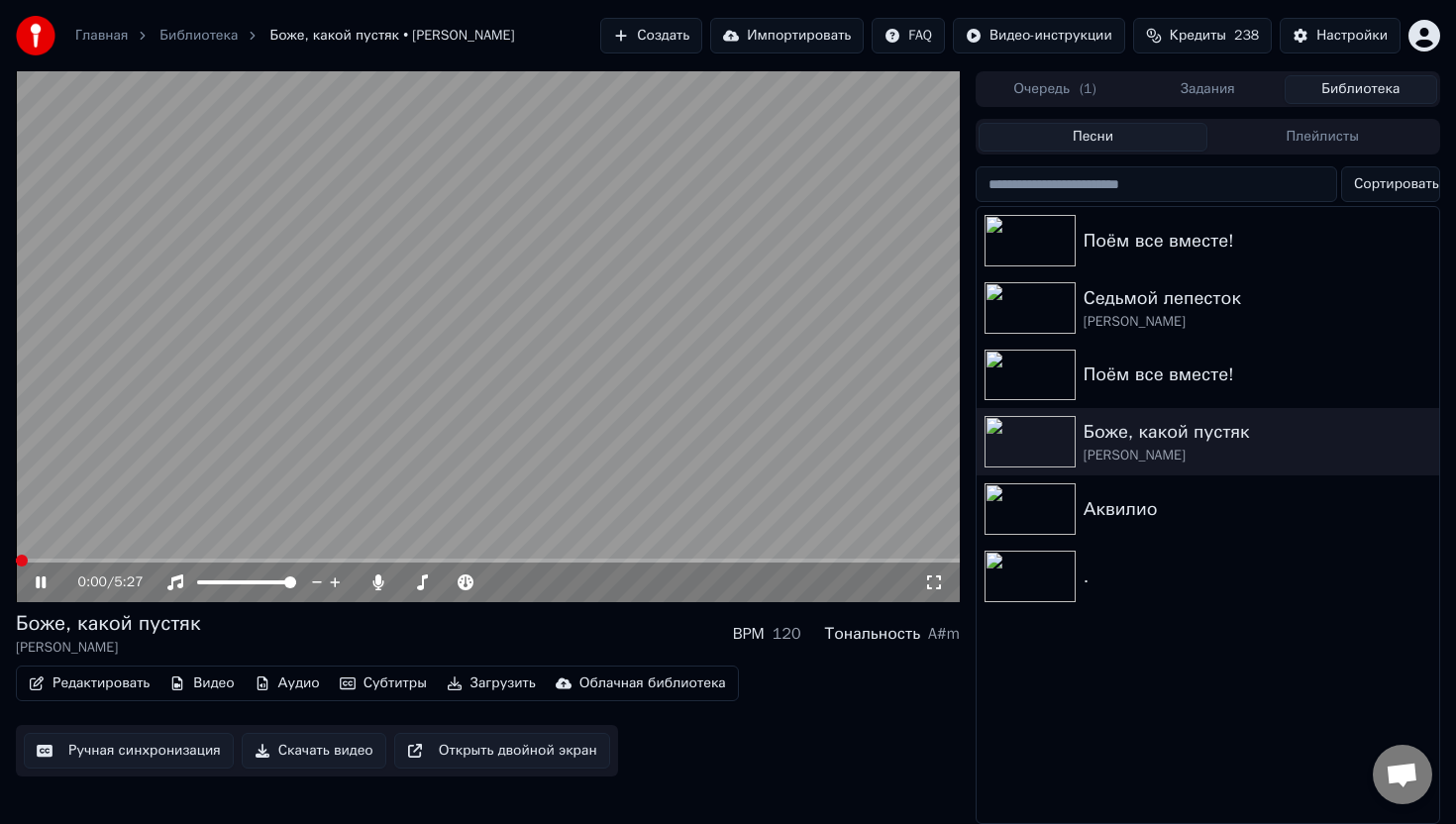 click on "Редактировать" at bounding box center [89, 683] 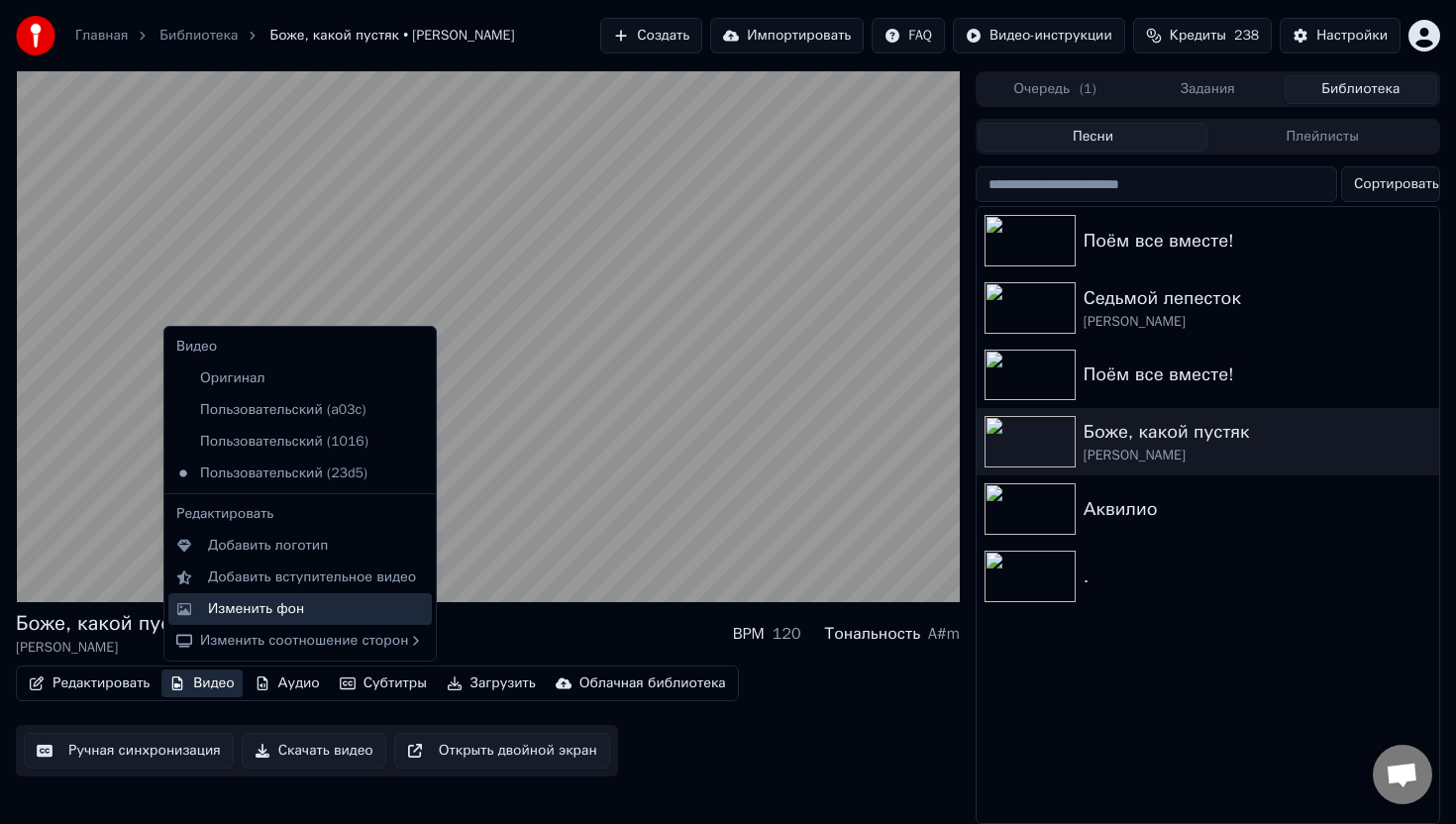 click on "Изменить фон" at bounding box center (256, 609) 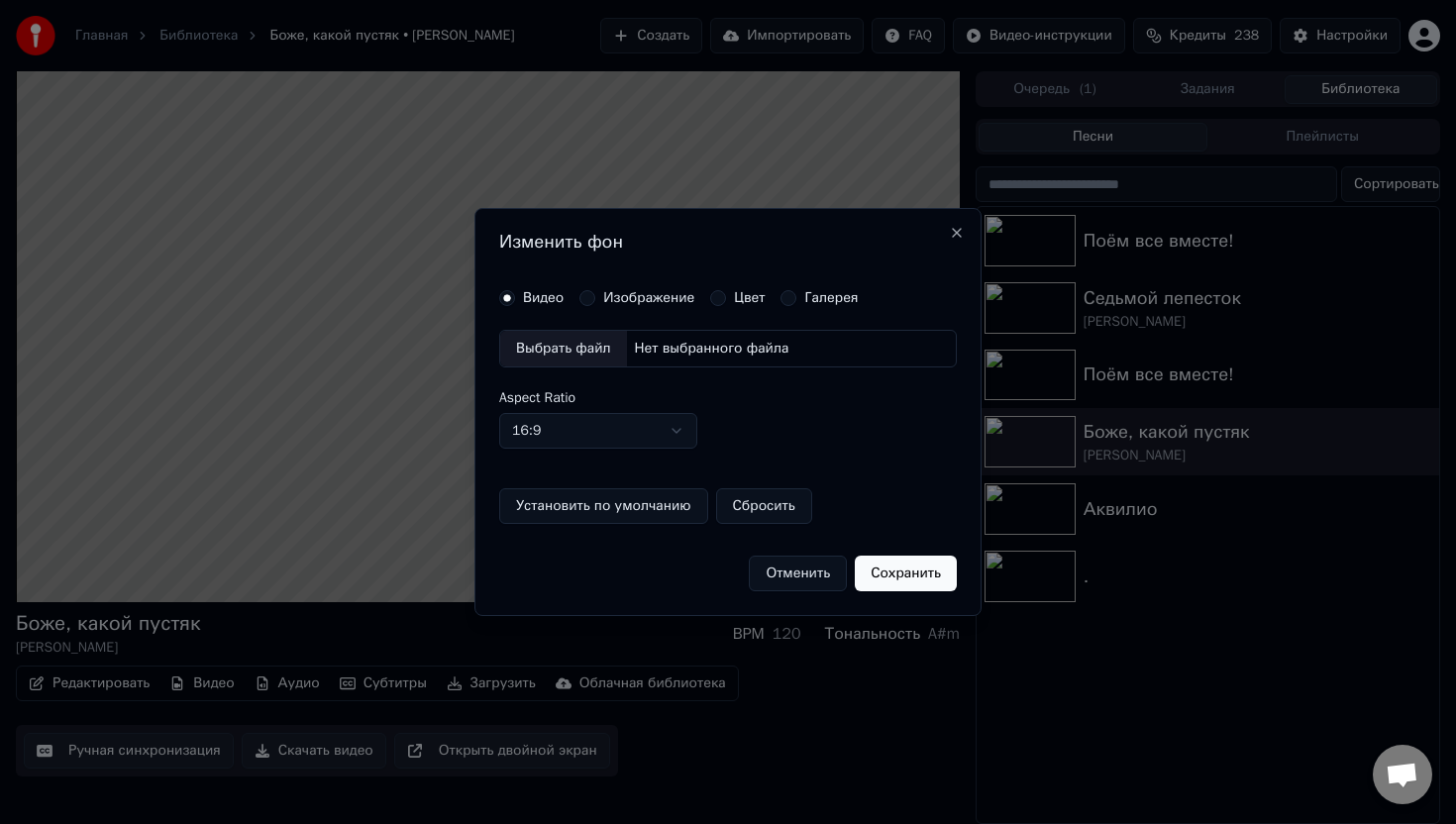 click on "Изображение" at bounding box center (587, 298) 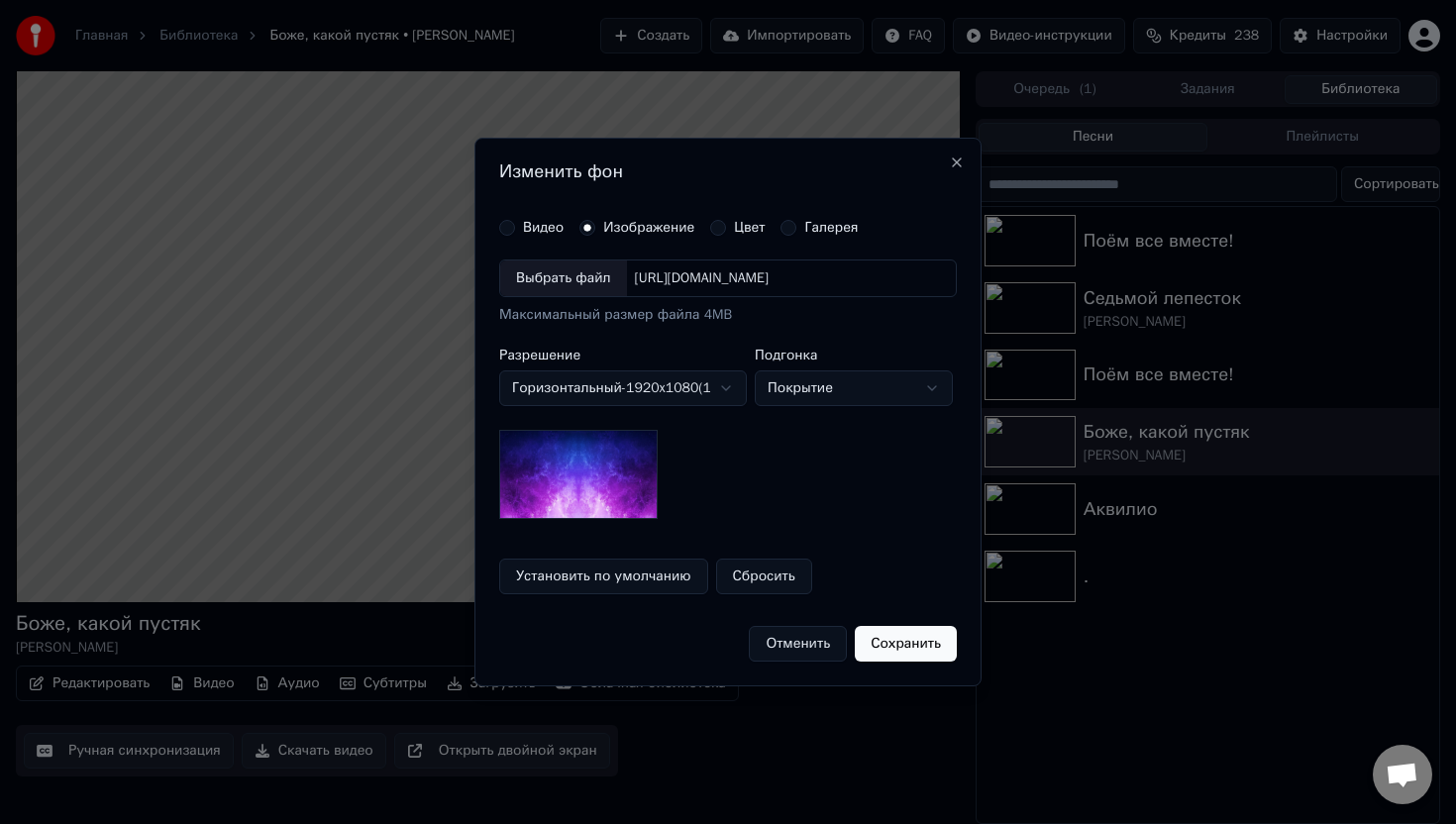click on "Выбрать файл" at bounding box center (564, 278) 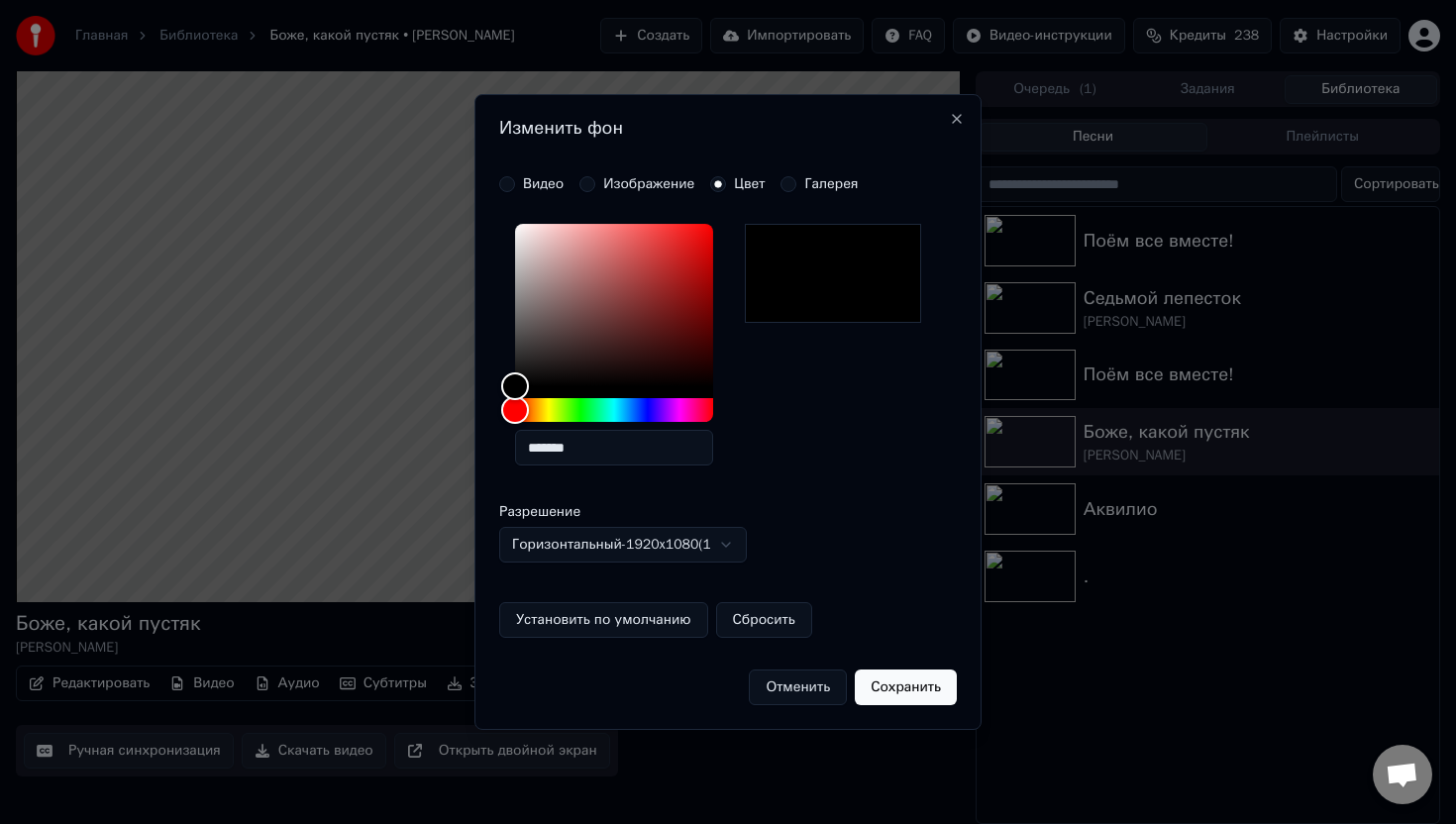 click on "Изображение" at bounding box center [587, 184] 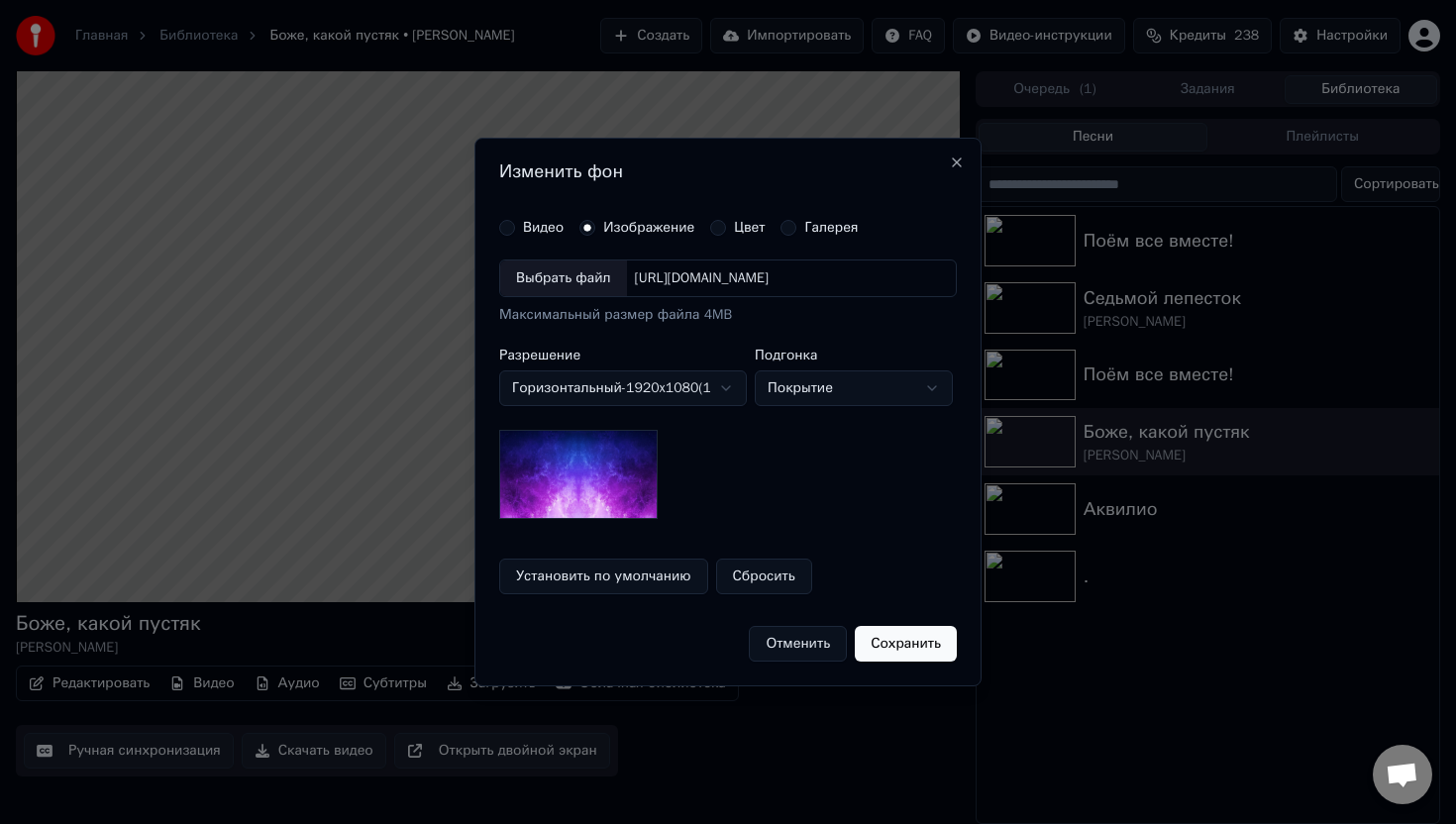 click on "**********" at bounding box center [728, 407] 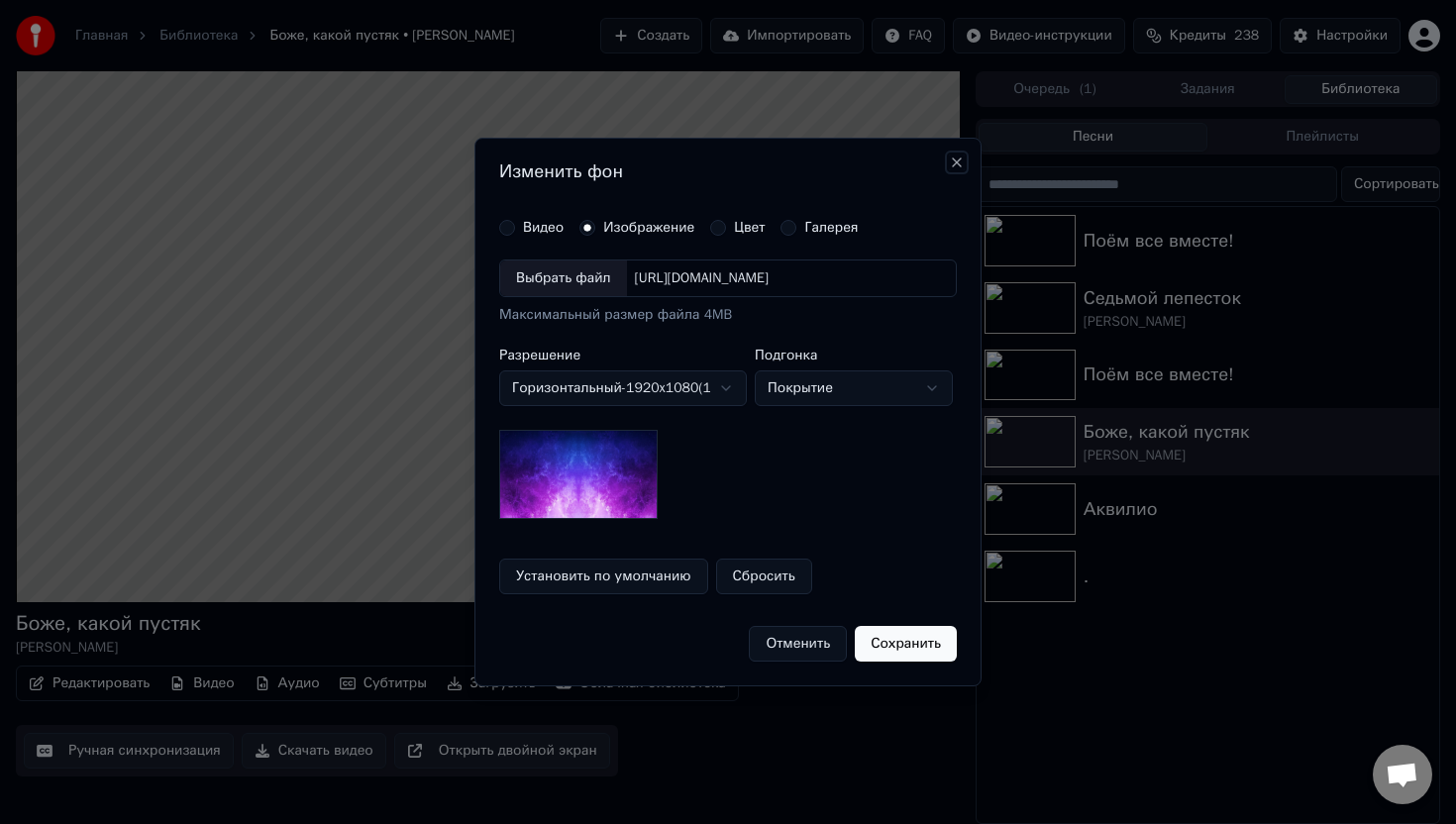 click on "Close" at bounding box center [957, 162] 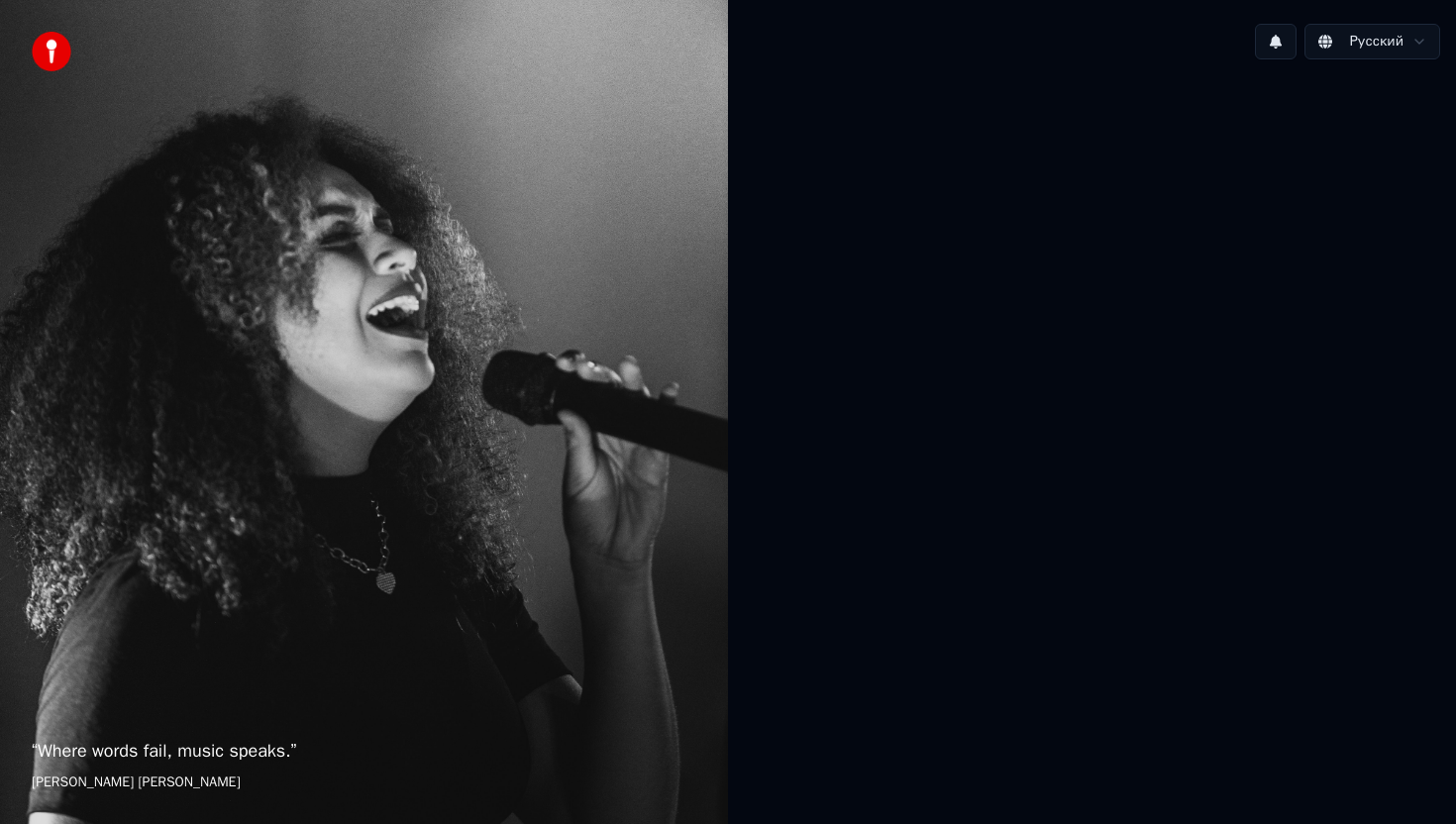 scroll, scrollTop: 0, scrollLeft: 0, axis: both 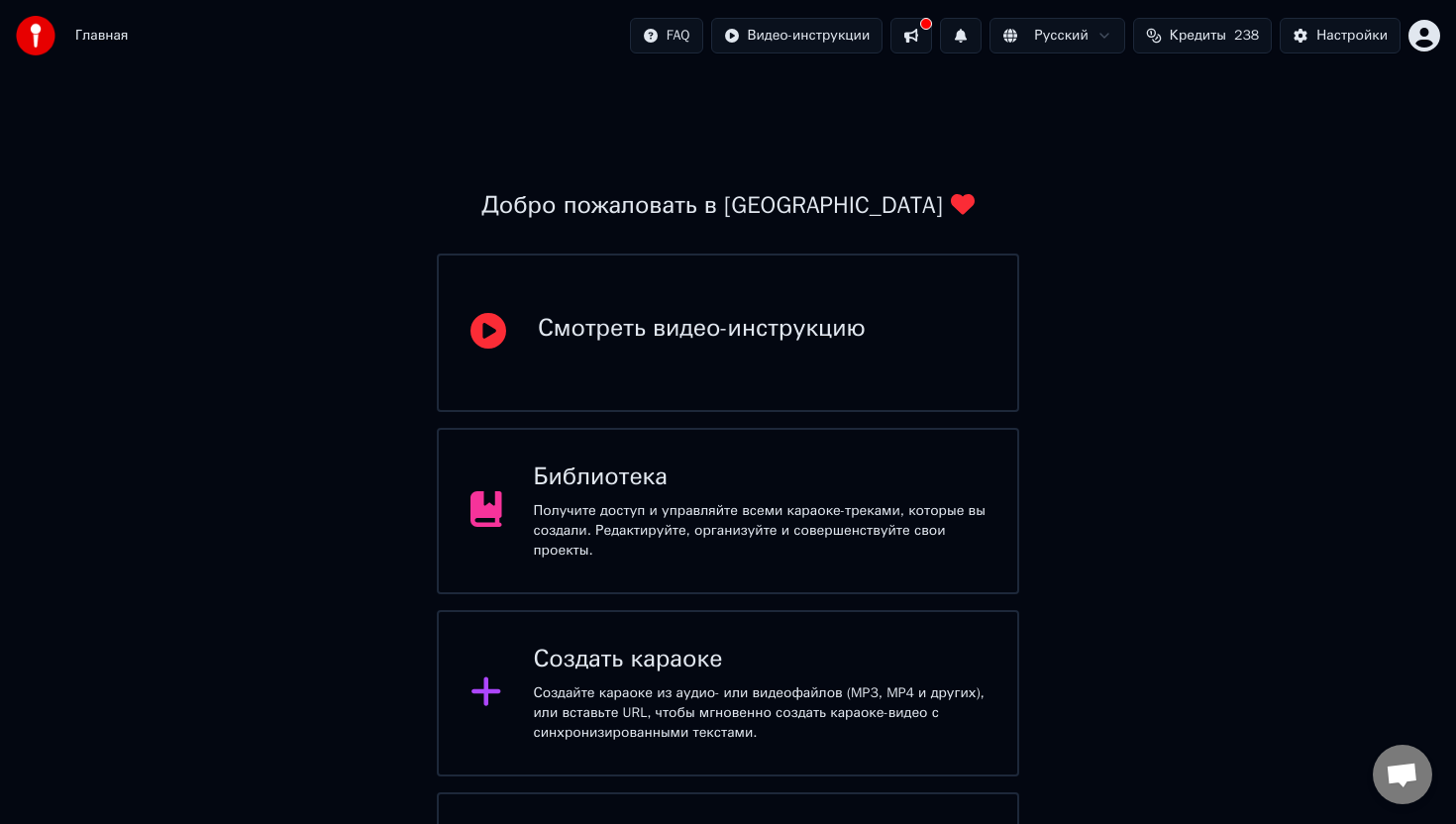 click on "Получите доступ и управляйте всеми караоке-треками, которые вы создали. Редактируйте, организуйте и совершенствуйте свои проекты." at bounding box center [760, 531] 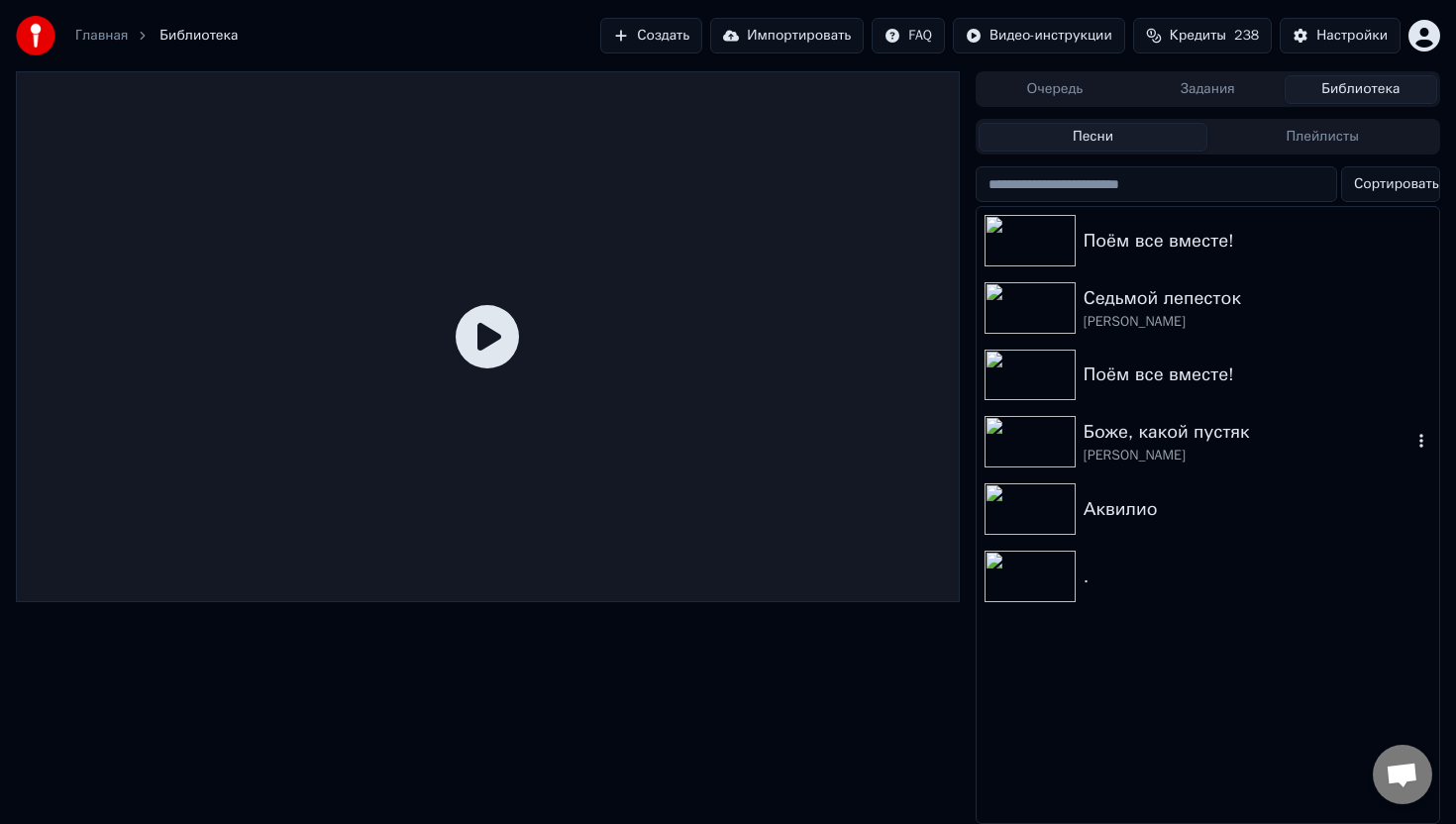 click on "Боже, какой пустяк" at bounding box center [1247, 432] 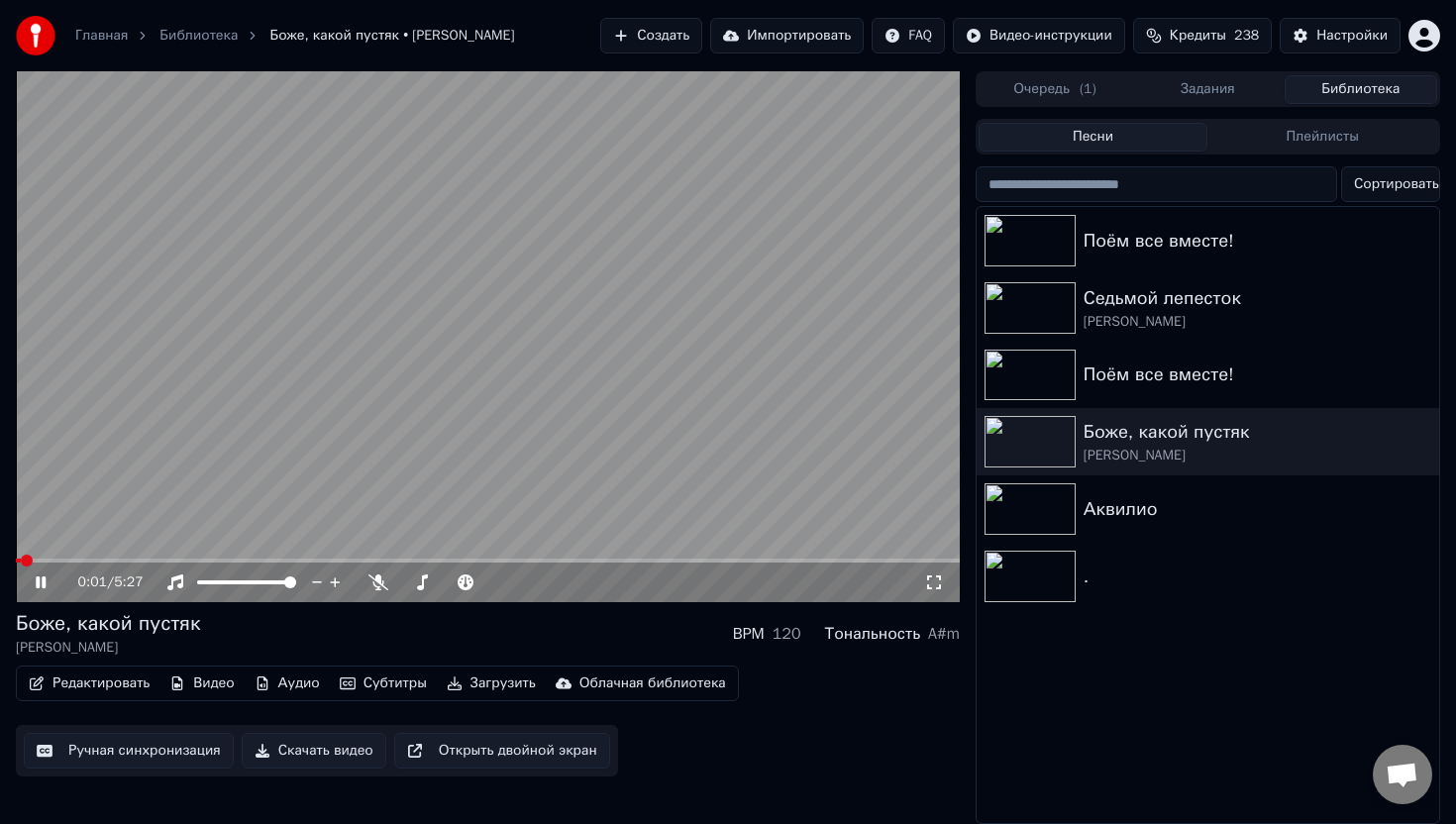 click 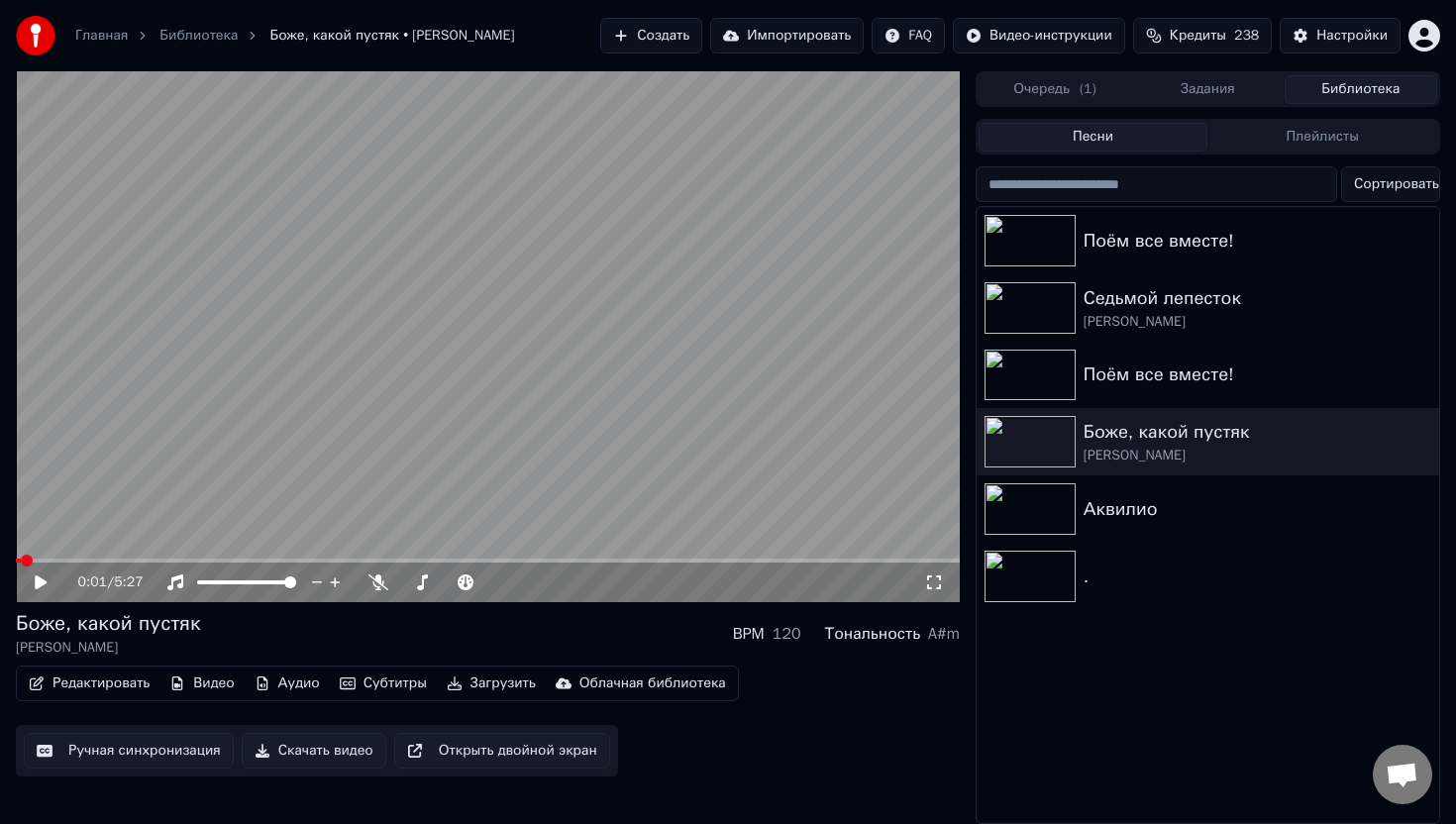 click on "Аудио" at bounding box center (287, 683) 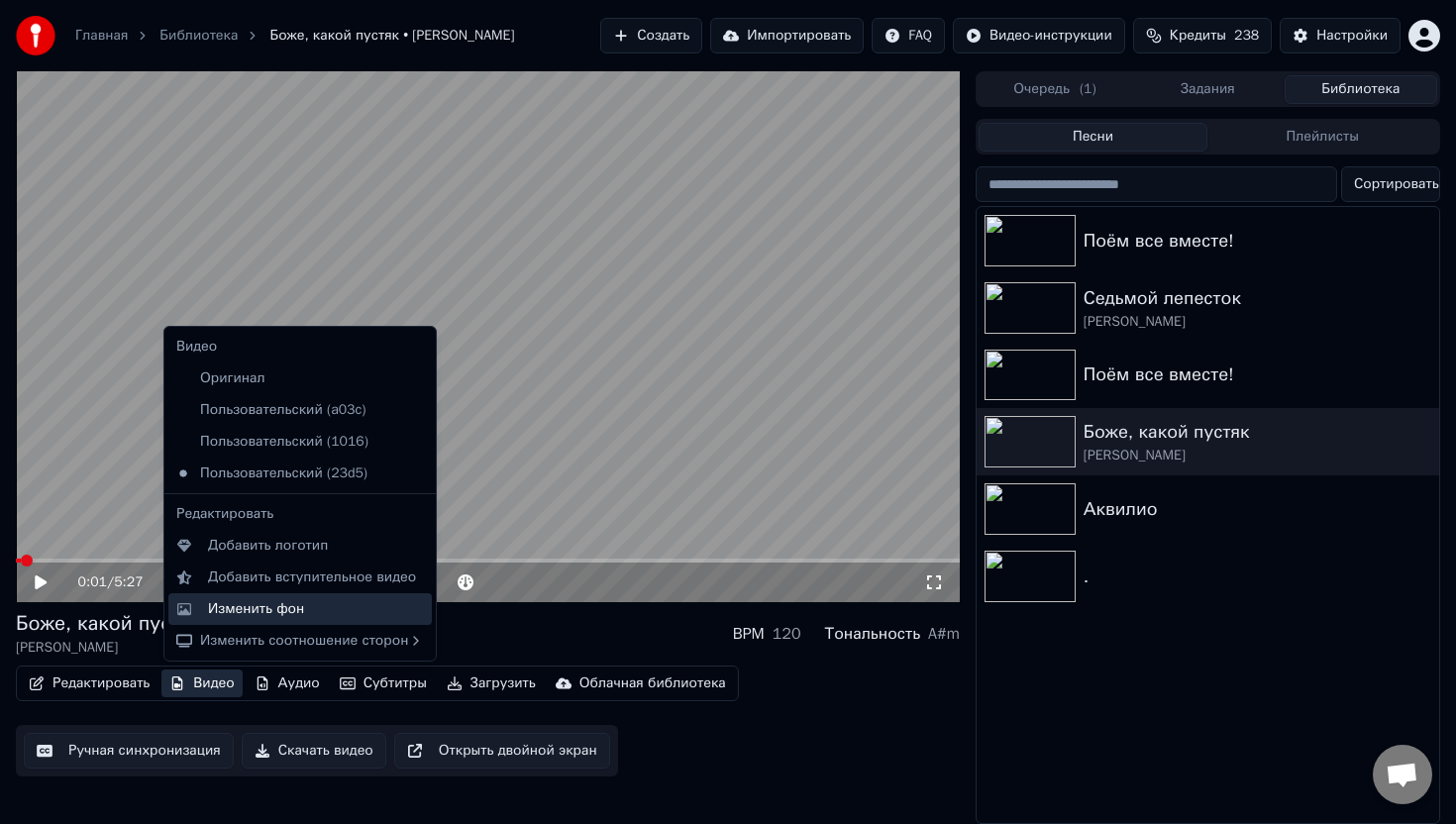 click on "Изменить фон" at bounding box center [316, 609] 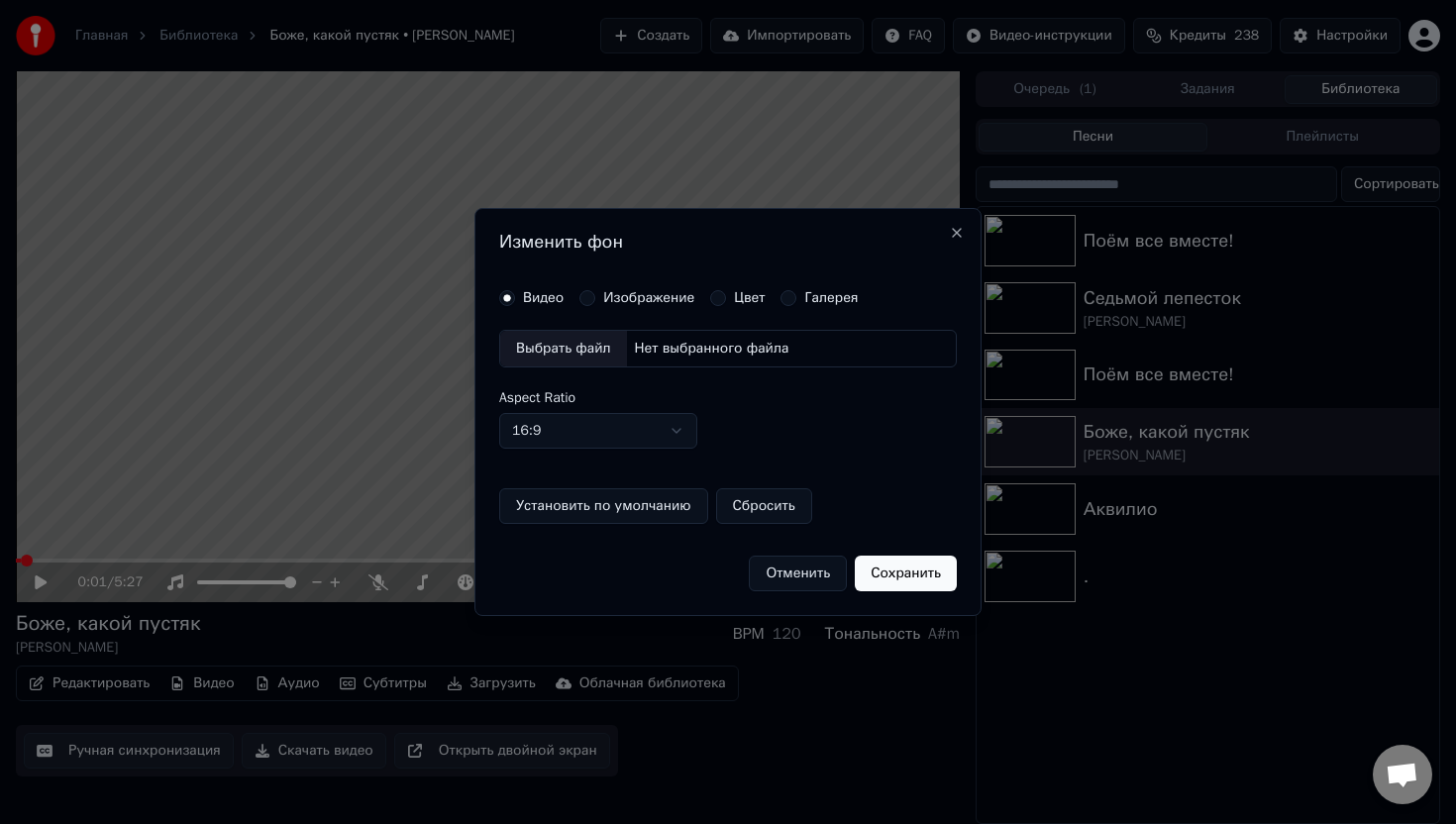click on "Выбрать файл" at bounding box center (564, 349) 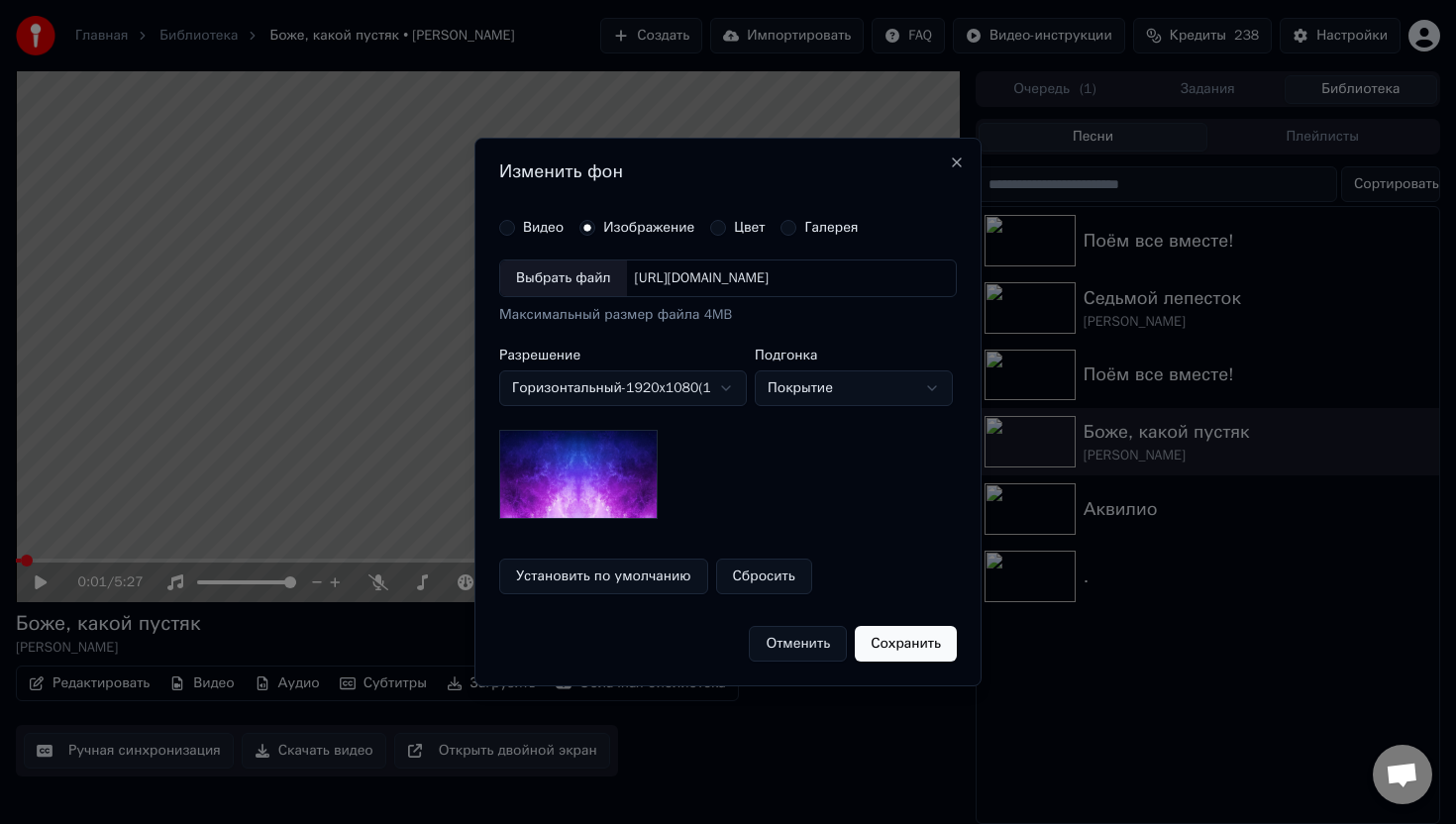 click on "Выбрать файл" at bounding box center (564, 278) 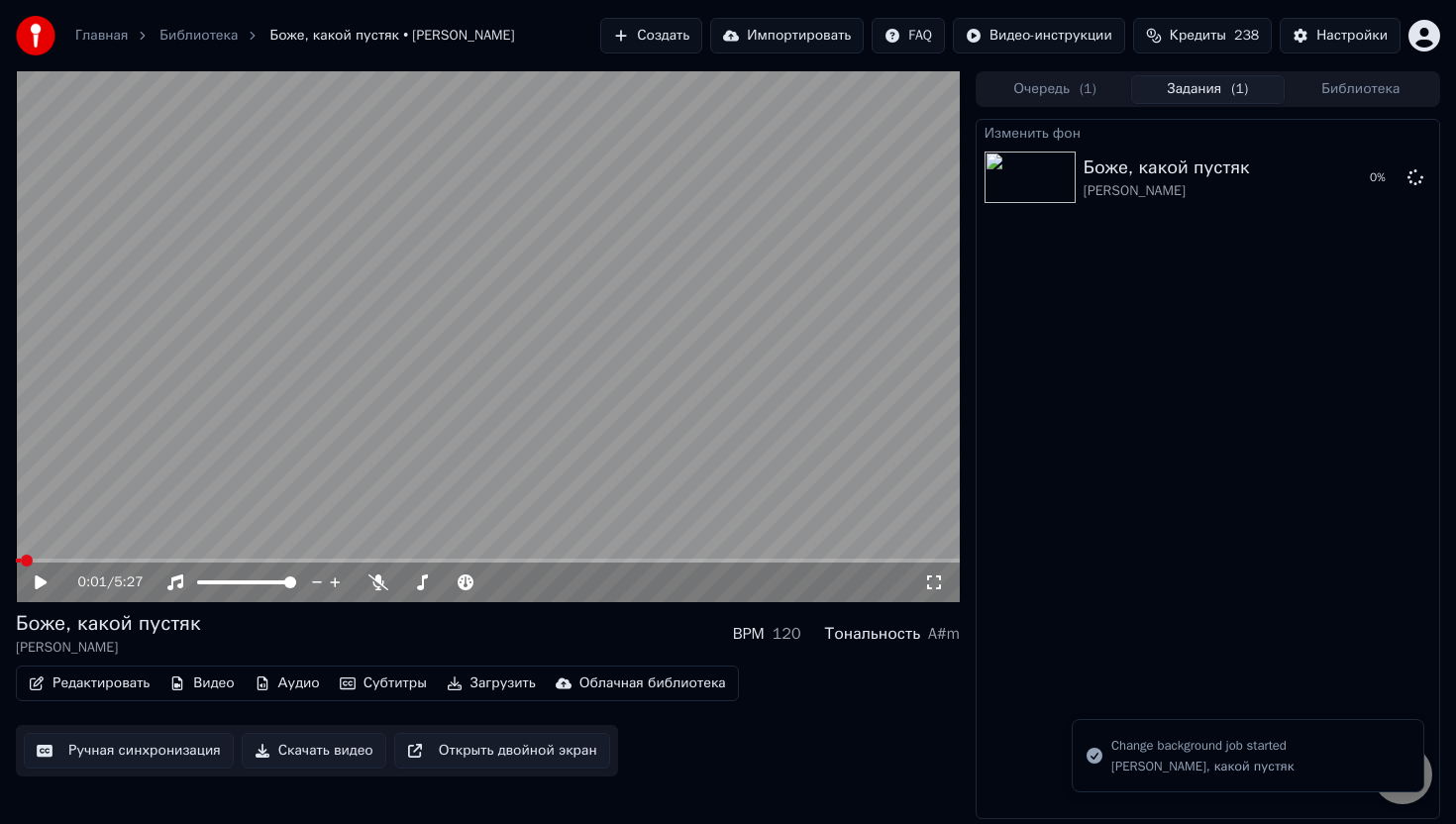 click on "Главная Библиотека Боже, какой пустяк • Александр Иванов Создать Импортировать FAQ Видео-инструкции Кредиты 238 Настройки 0:01  /  5:27 Боже, какой пустяк Александр Иванов BPM 120 Тональность A#m Редактировать Видео Аудио Субтитры Загрузить Облачная библиотека Ручная синхронизация Скачать видео Открыть двойной экран Очередь ( 1 ) Задания ( 1 ) Библиотека Изменить фон Боже, какой пустяк Александр Иванов 0 % Change background job started Александр Иванов - Боже, какой пустяк" at bounding box center (728, 412) 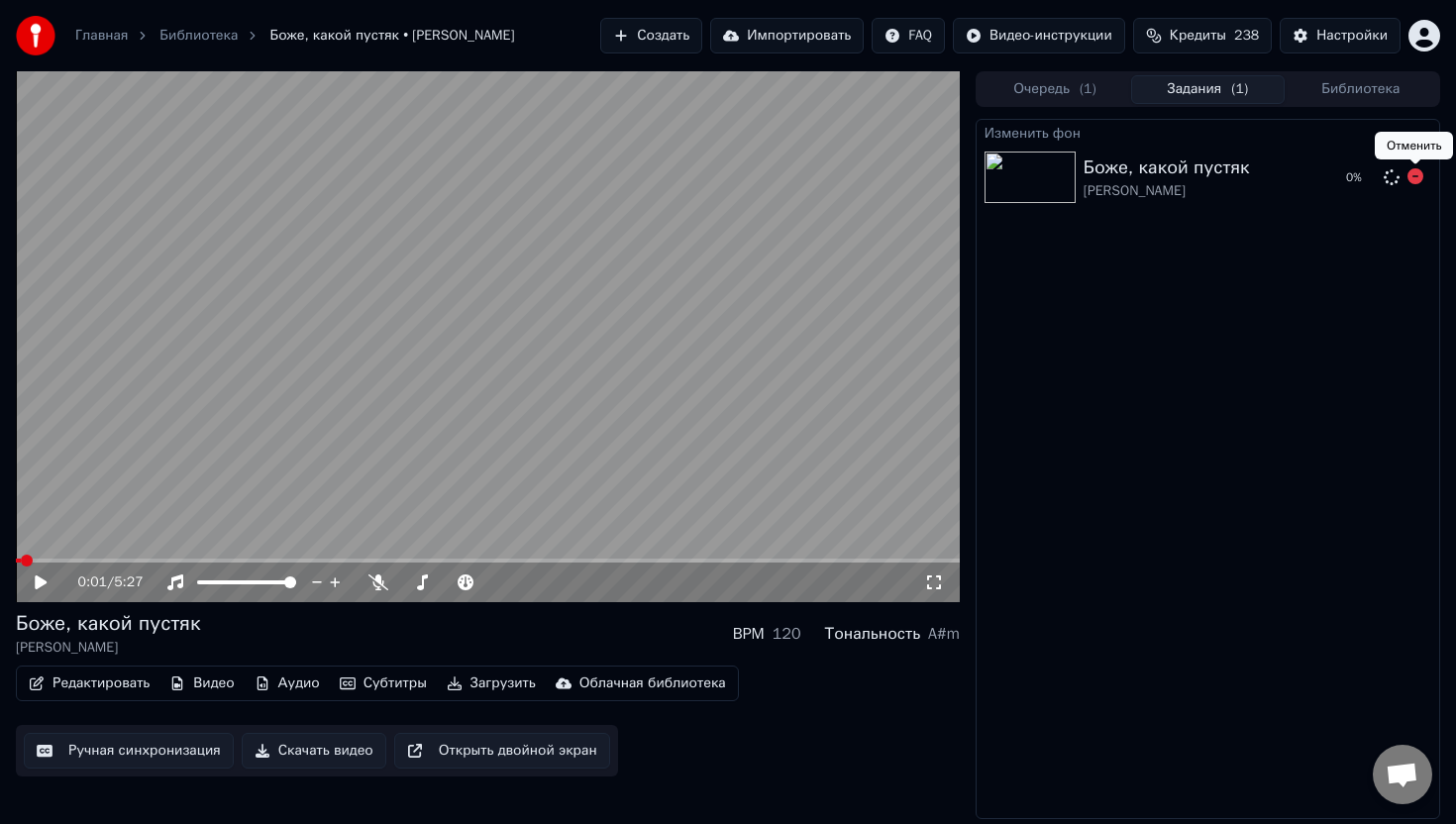 click 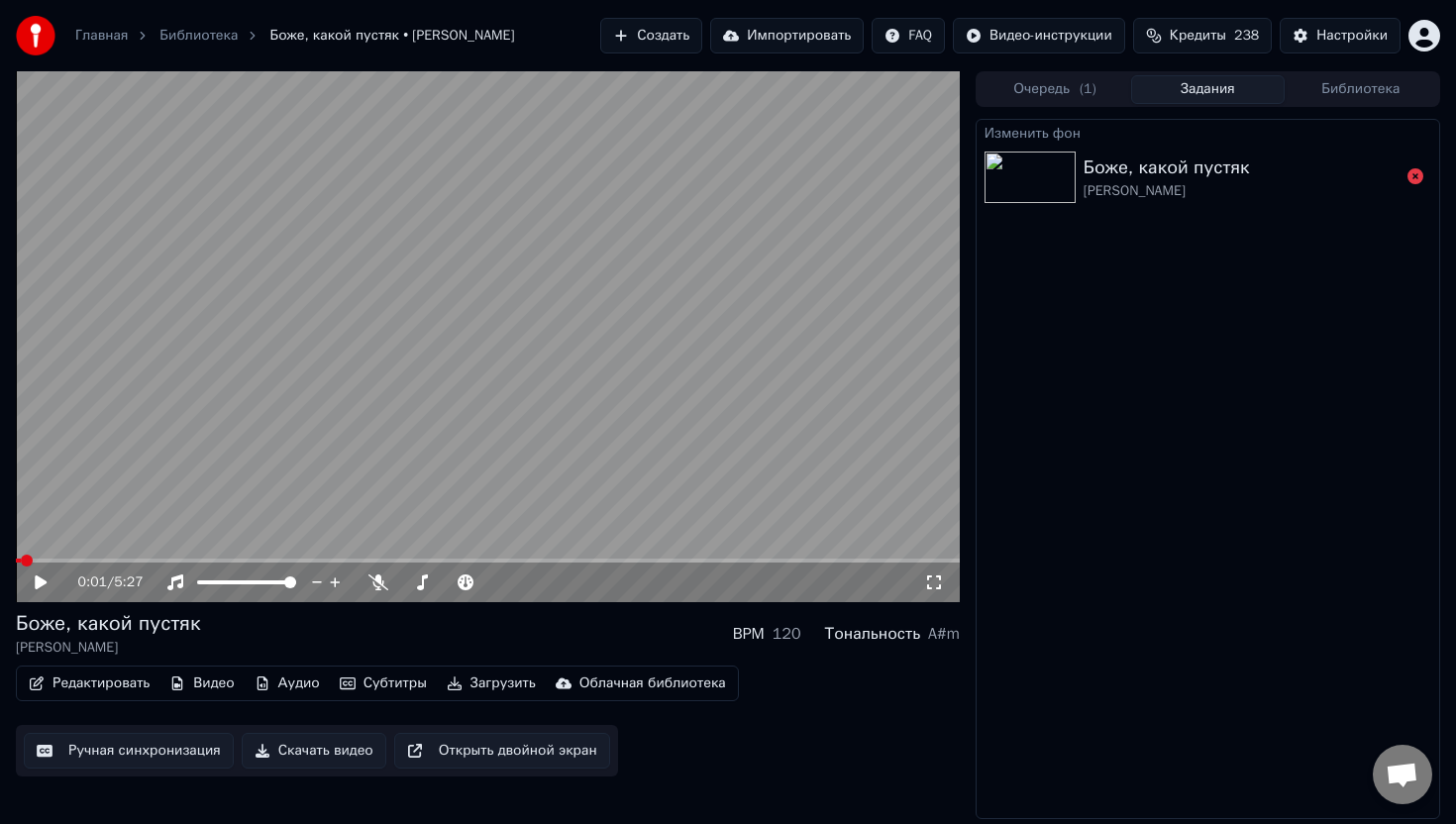 click on "Боже, какой пустяк" at bounding box center [1167, 167] 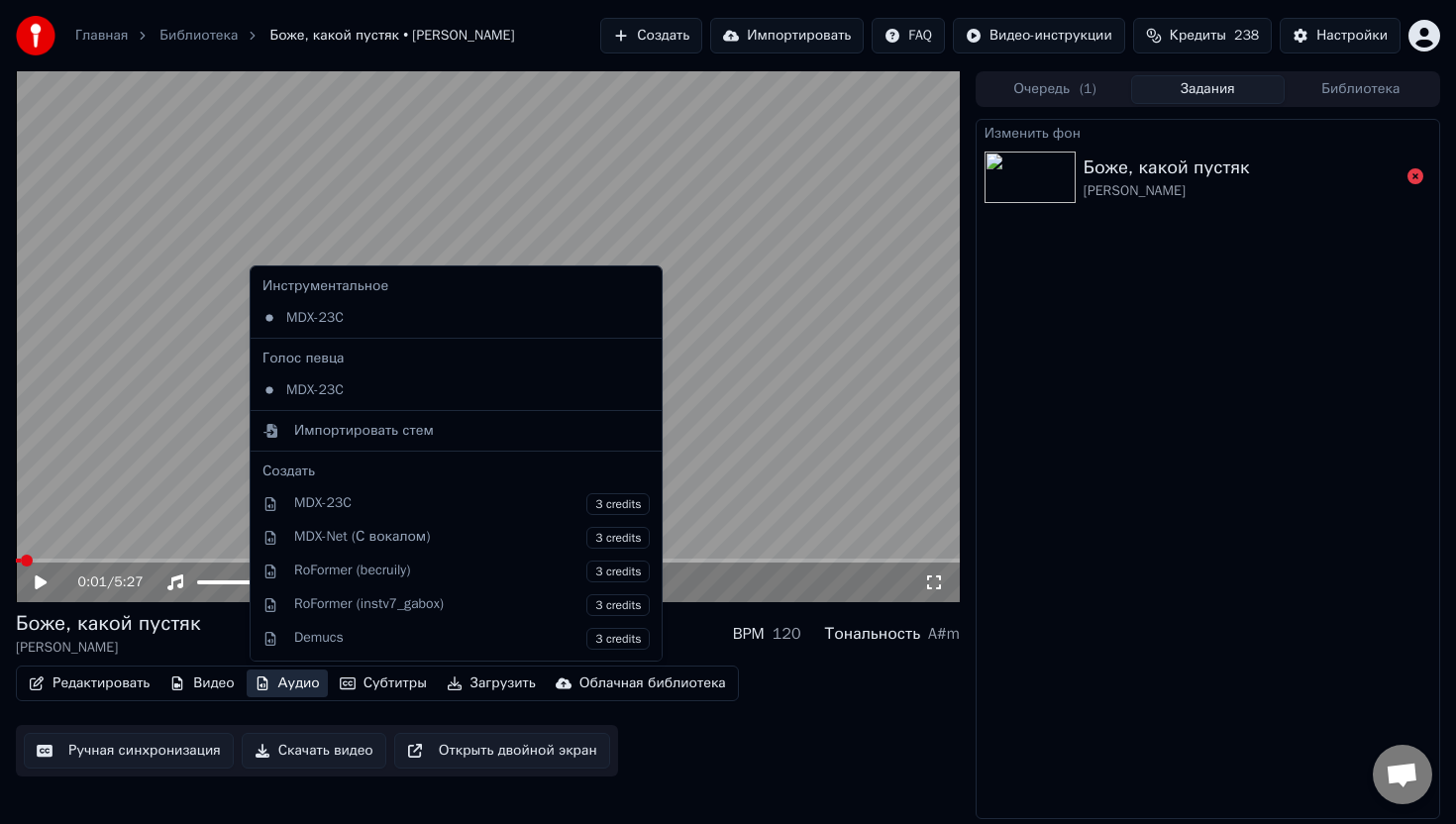 click on "Аудио" at bounding box center (287, 683) 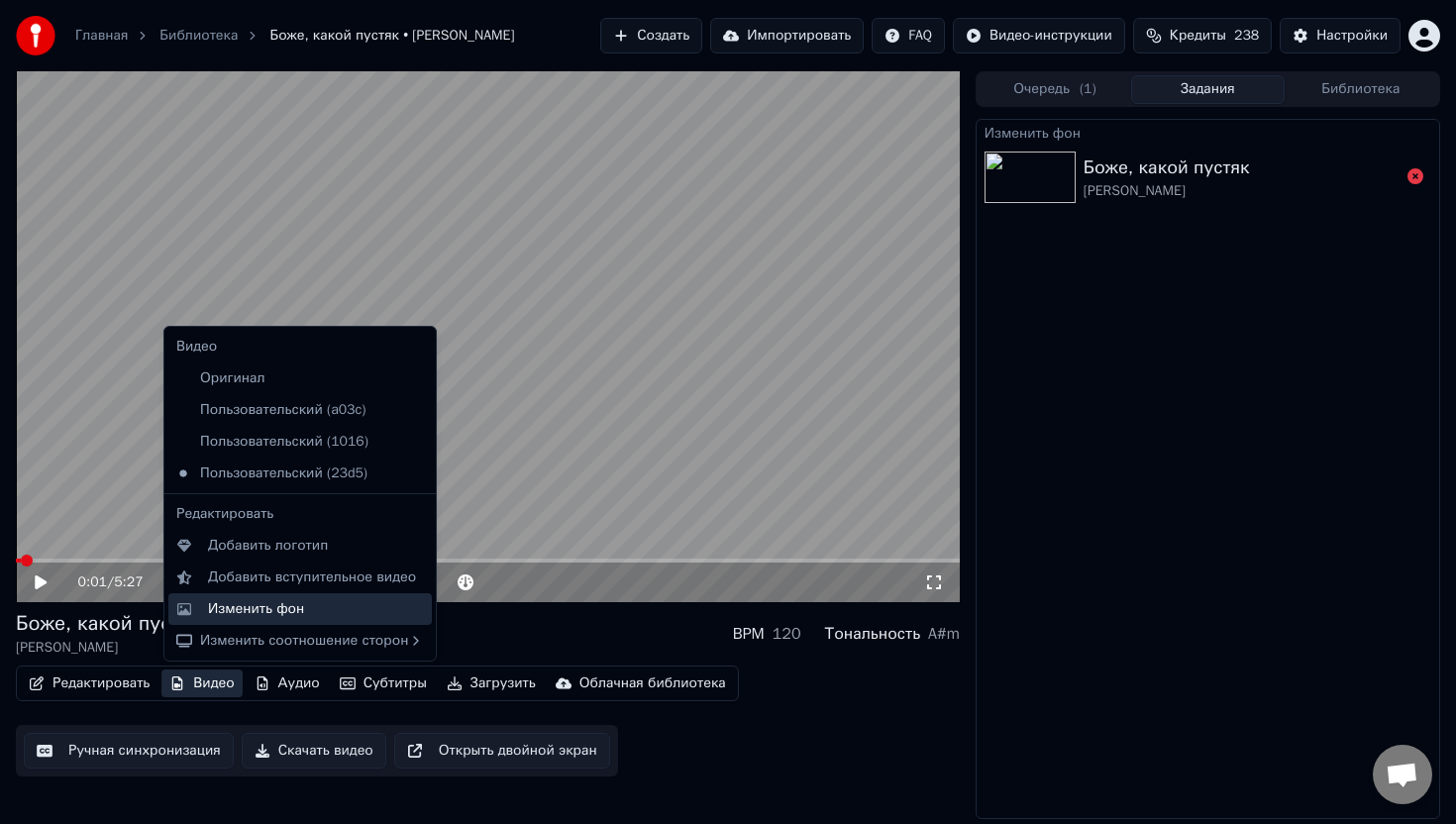 click on "Изменить фон" at bounding box center [256, 609] 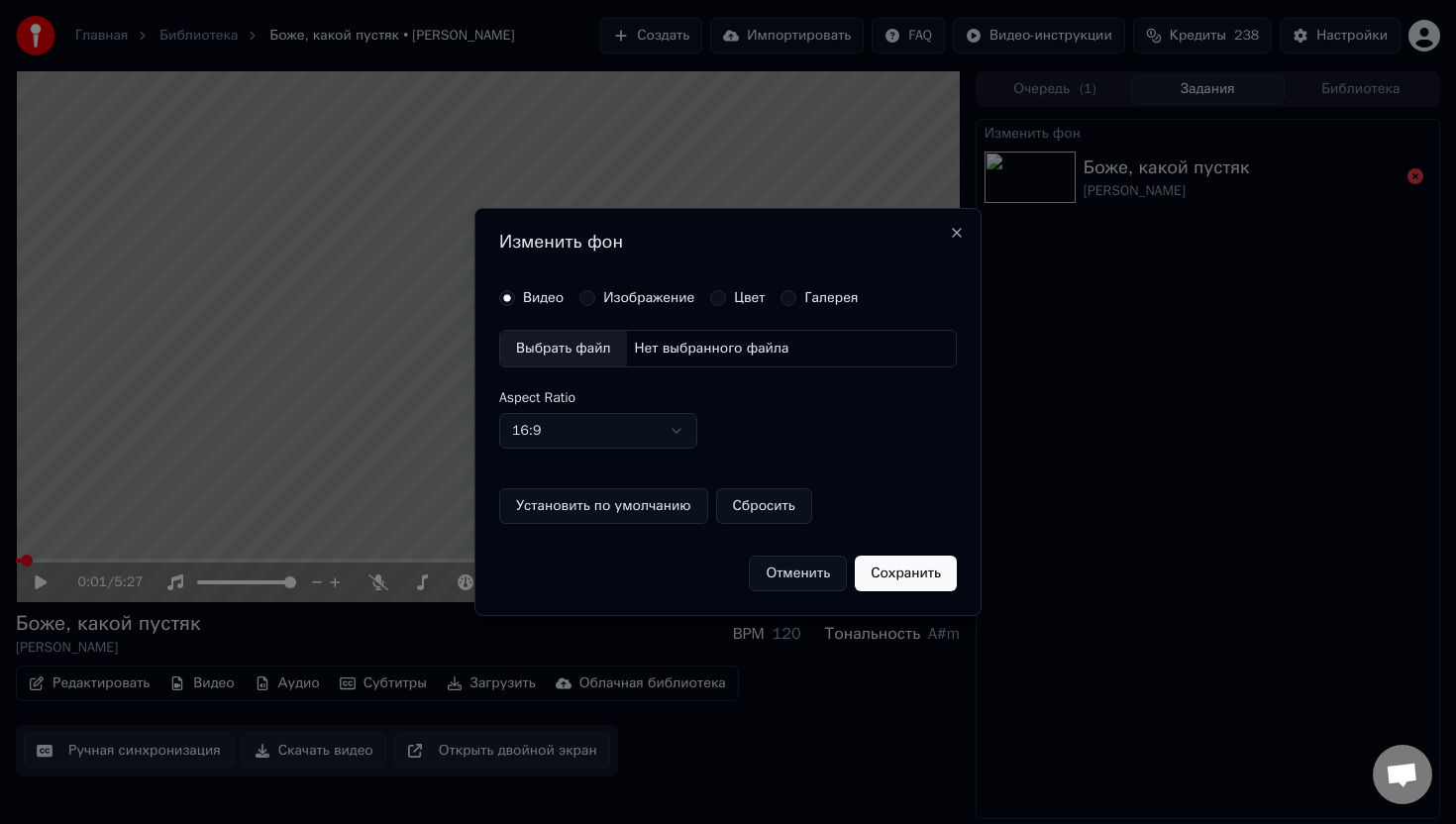click on "Цвет" at bounding box center [718, 298] 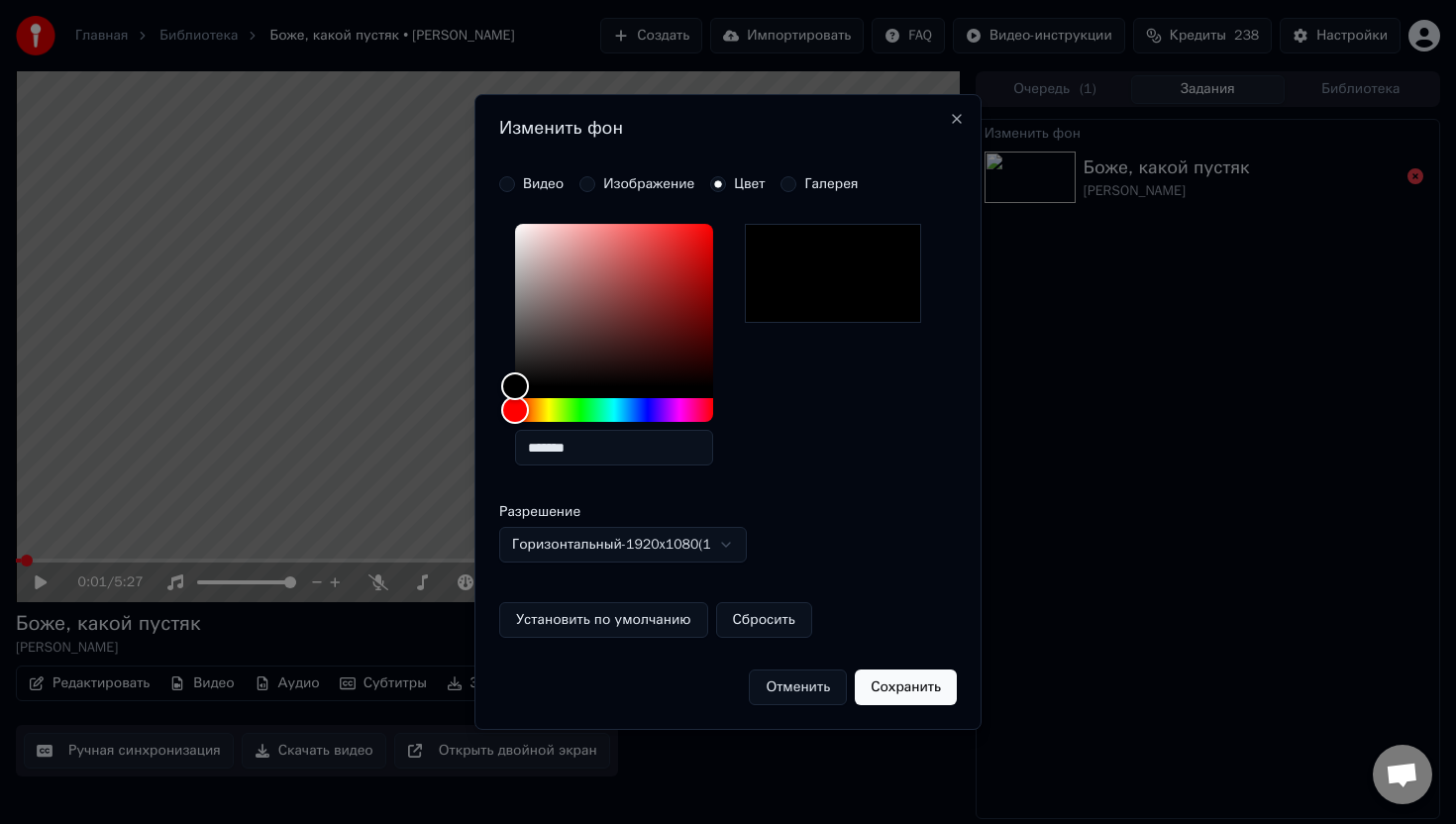 click on "Галерея" at bounding box center [788, 184] 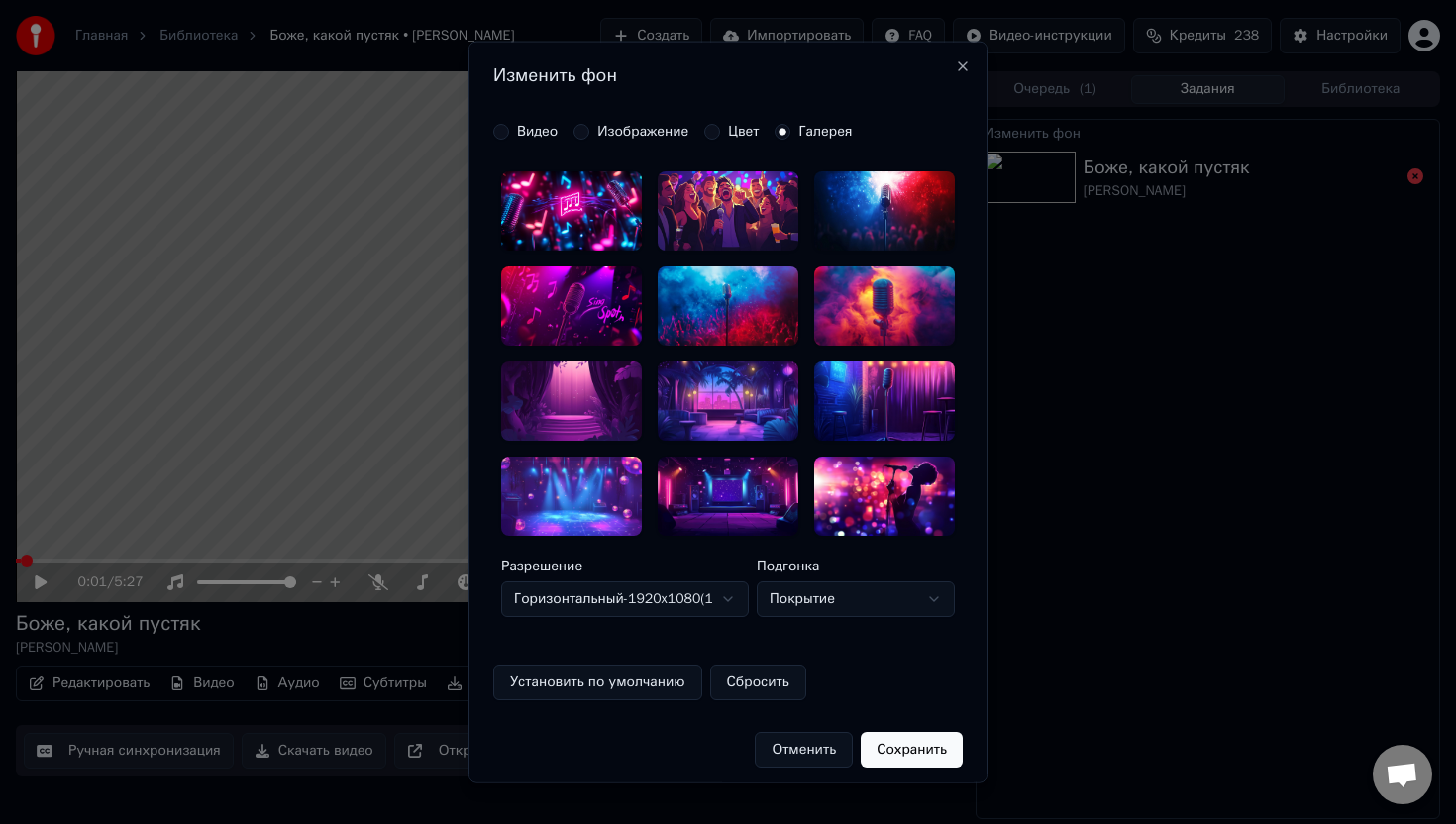 click on "Изображение" at bounding box center (643, 132) 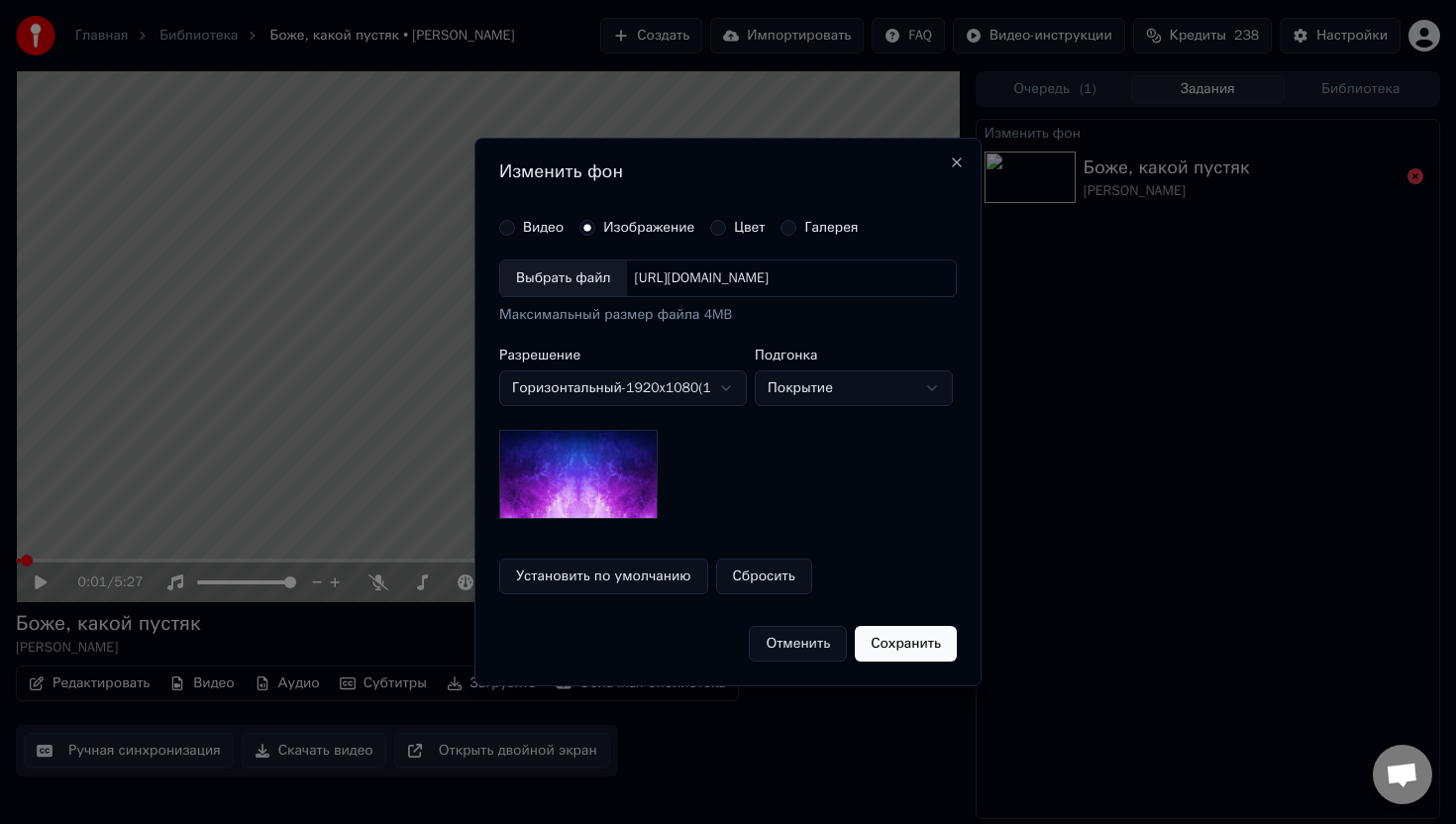 click at bounding box center [578, 474] 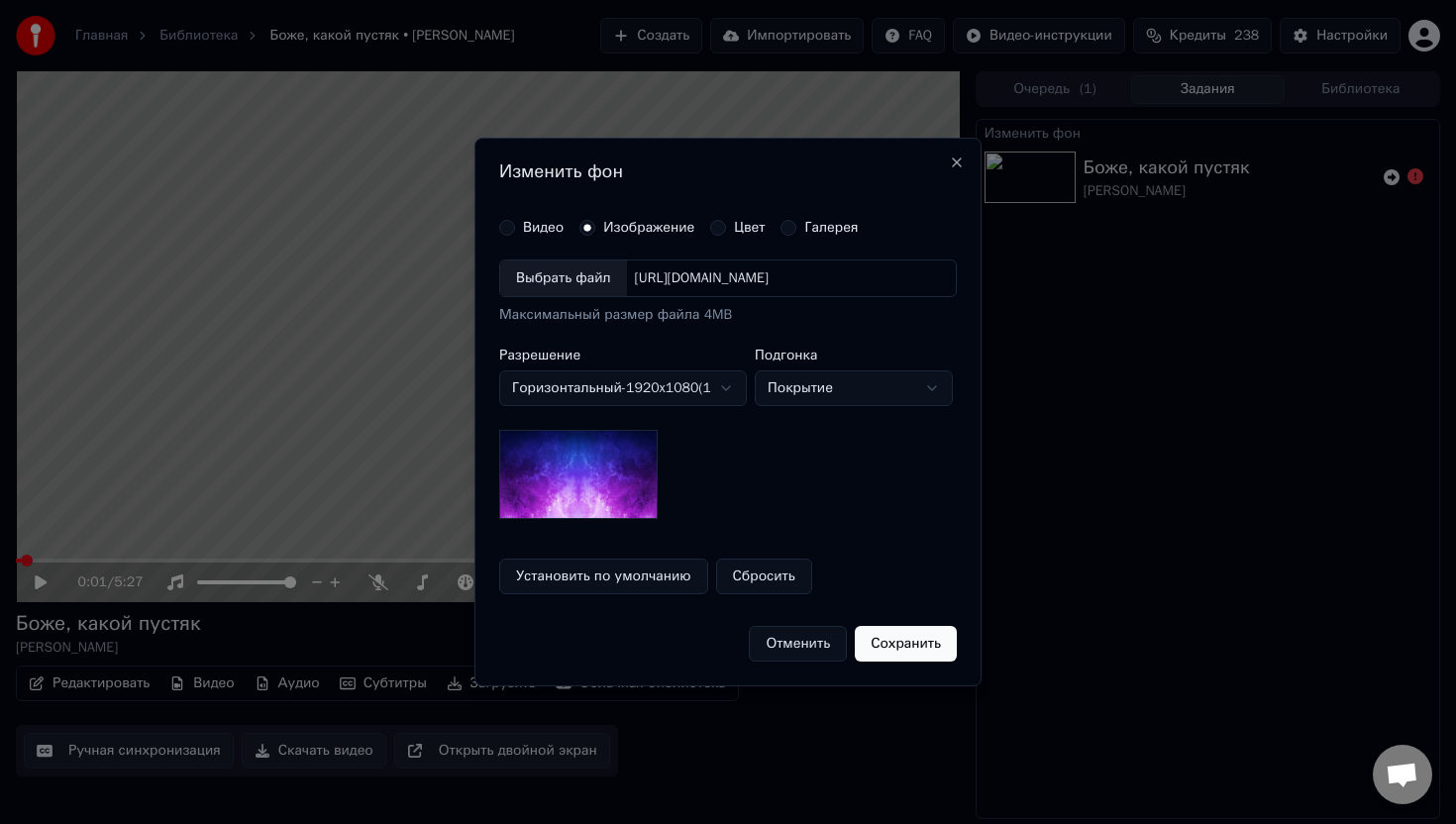 click on "Сбросить" at bounding box center (764, 576) 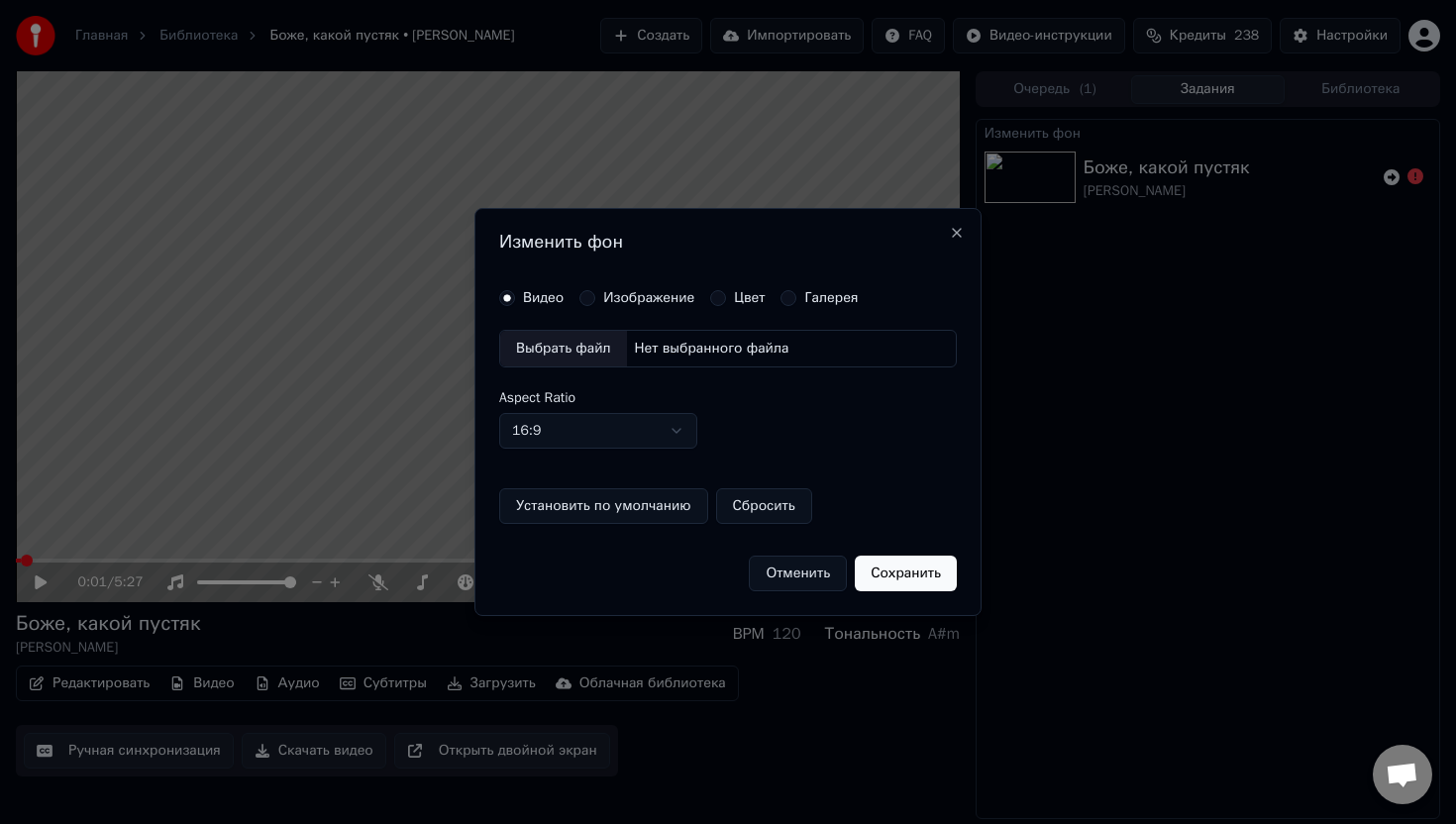 click on "Отменить" at bounding box center [797, 573] 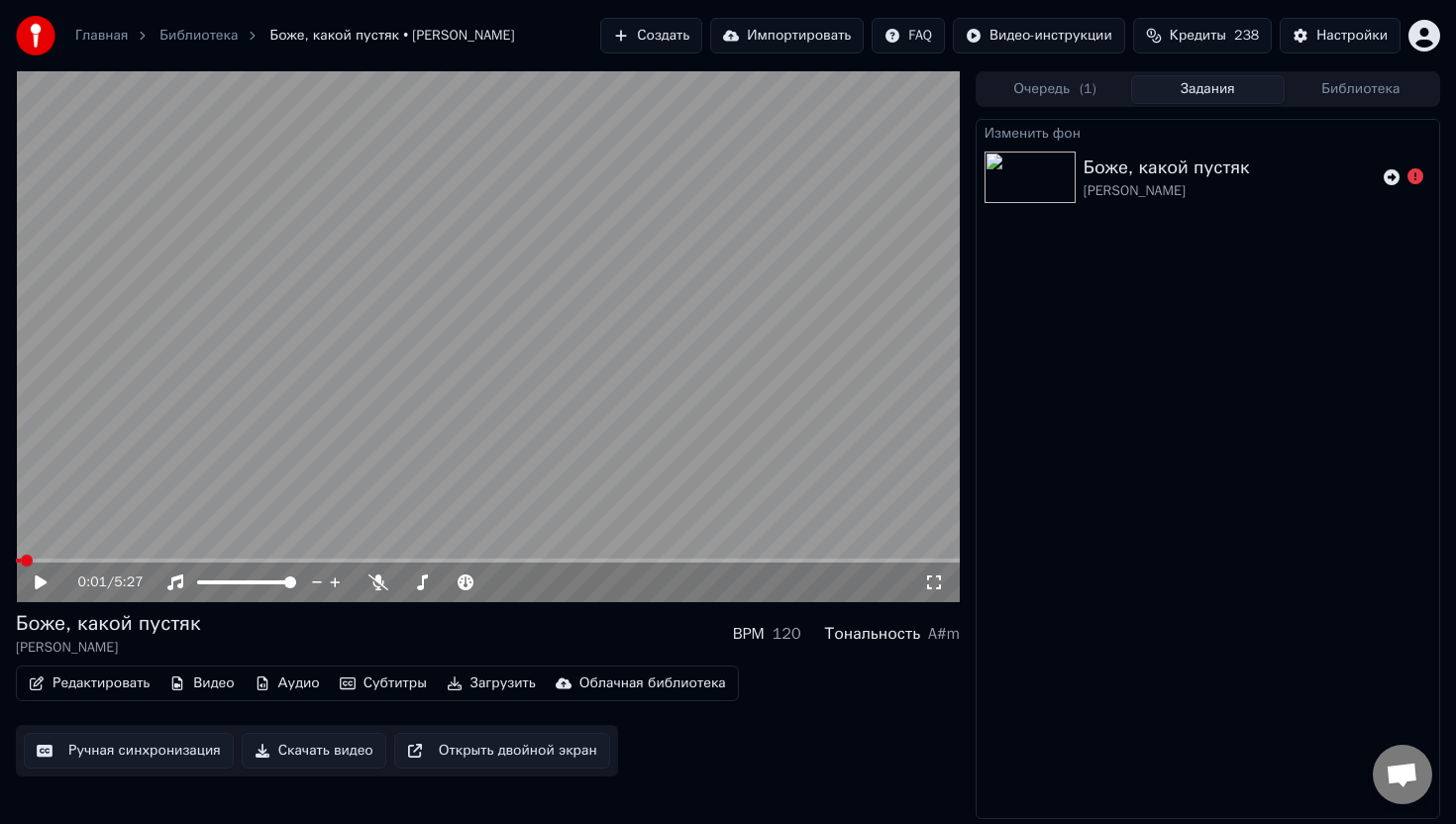 click on "Видео" at bounding box center (201, 683) 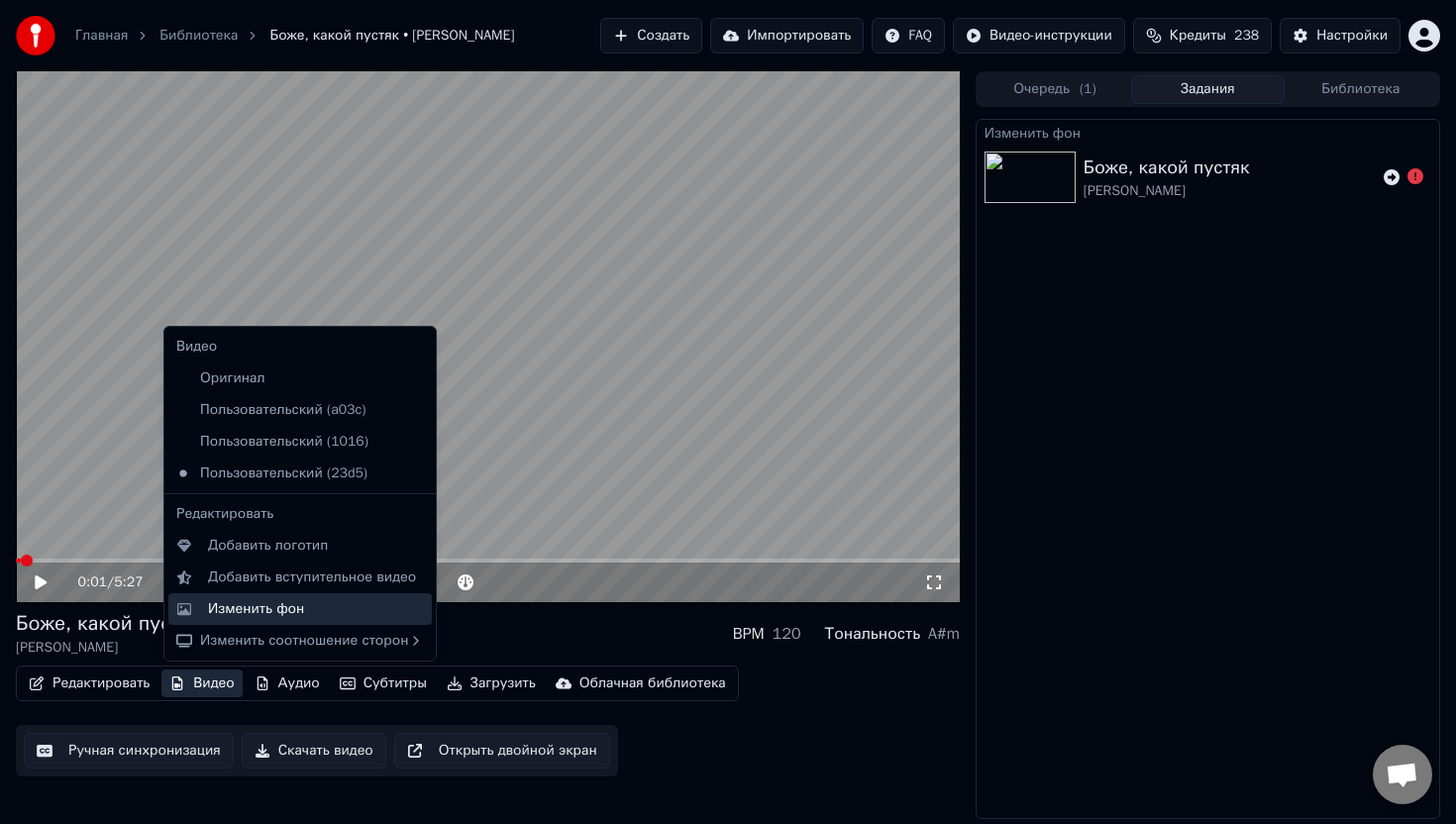 click on "Изменить фон" at bounding box center (256, 609) 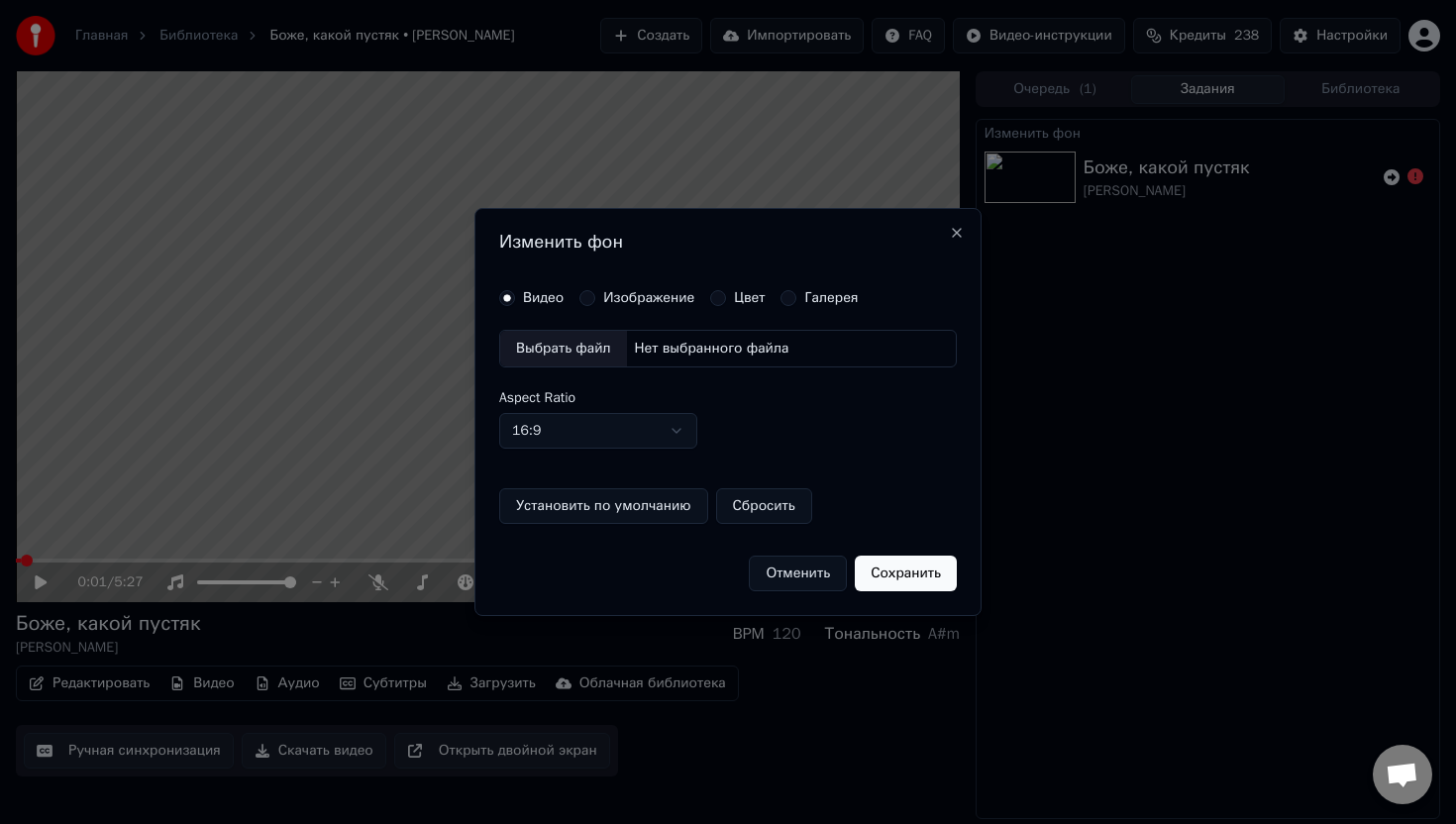click on "Изменить фон Видео Изображение Цвет Галерея Выбрать файл Нет выбранного файла Aspect Ratio 16:9 **** **** *** *** *** Установить по умолчанию Сбросить Отменить Сохранить Close" at bounding box center (728, 412) 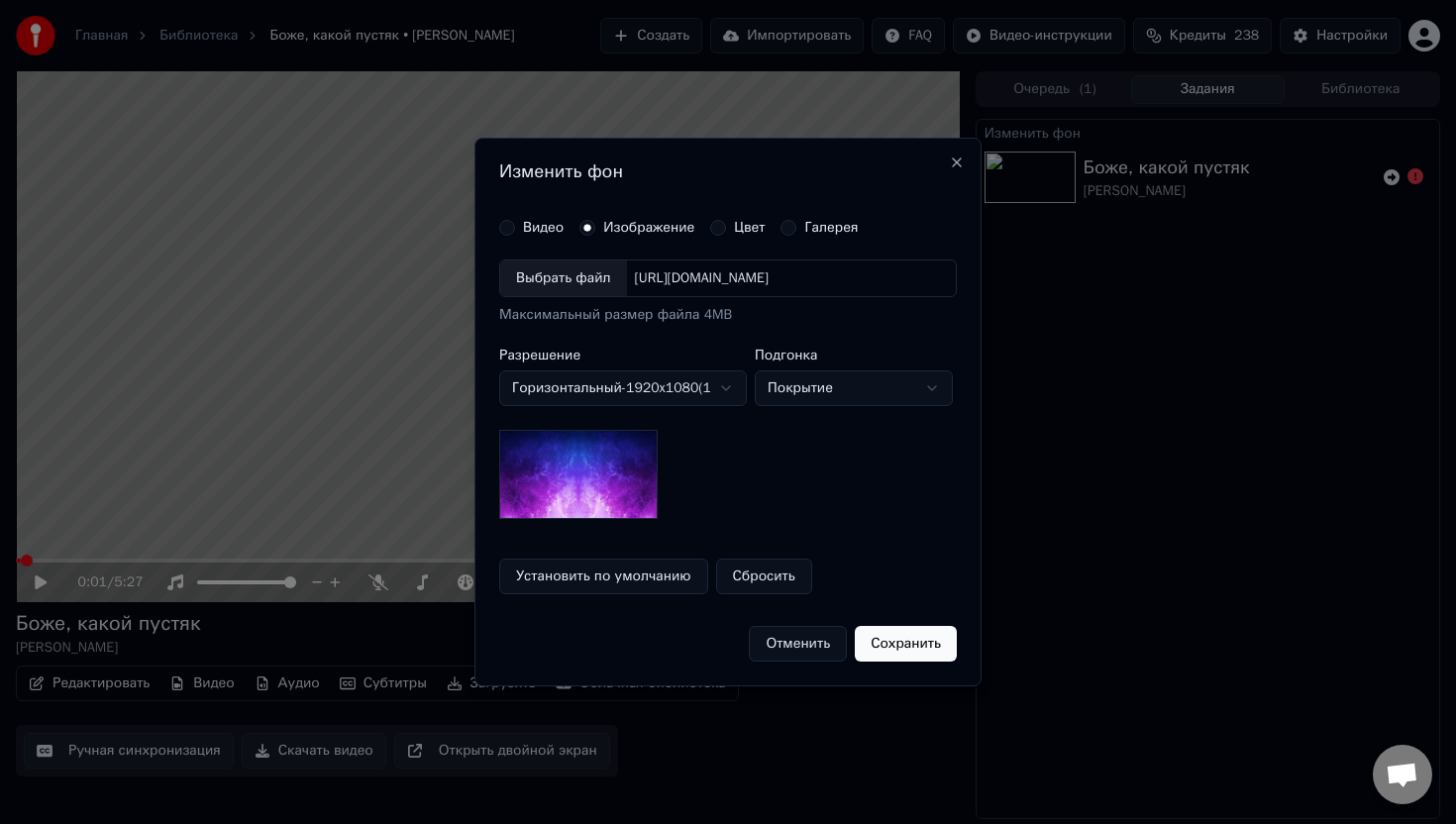 click on "Сбросить" at bounding box center (764, 576) 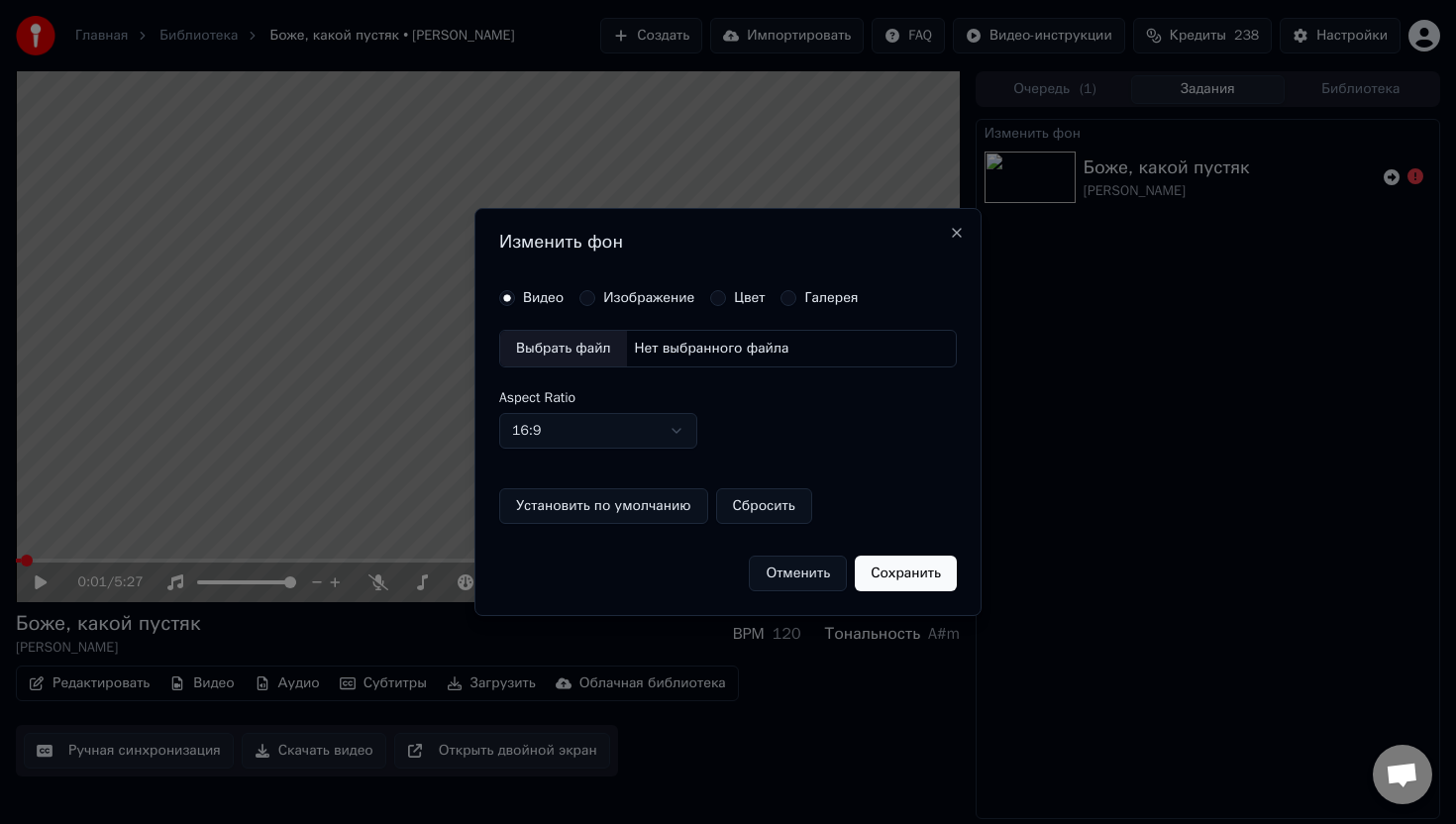 click on "Изображение" at bounding box center (587, 298) 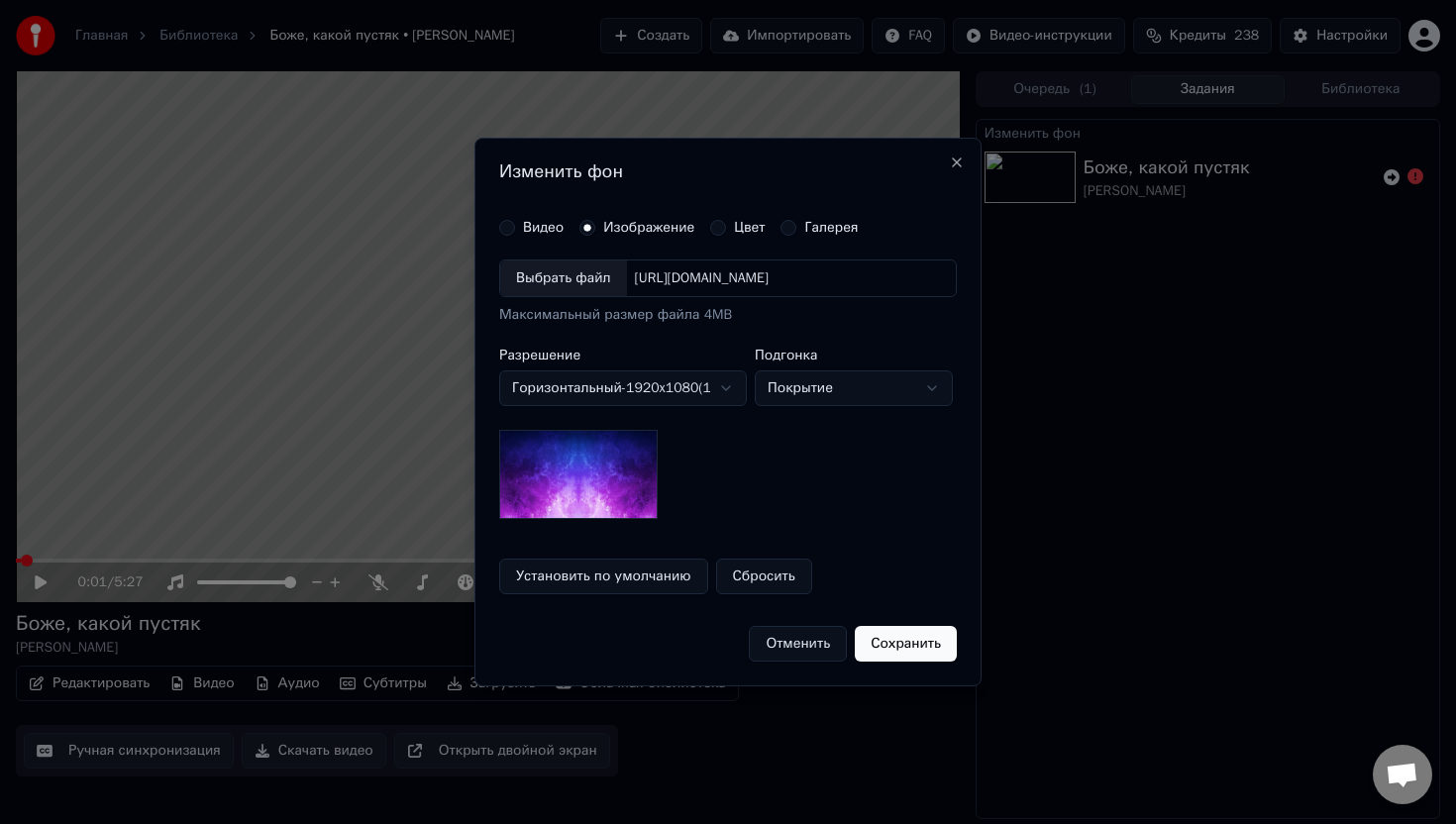 click on "Главная Библиотека Боже, какой пустяк • Александр Иванов Создать Импортировать FAQ Видео-инструкции Кредиты 238 Настройки 0:01  /  5:27 Боже, какой пустяк Александр Иванов BPM 120 Тональность A#m Редактировать Видео Аудио Субтитры Загрузить Облачная библиотека Ручная синхронизация Скачать видео Открыть двойной экран Очередь ( 1 ) Задания Библиотека Изменить фон Боже, какой пустяк Александр Иванов Изменить фон Видео Изображение Цвет Галерея Выбрать файл https://imagedelivery.net/jkI57_JBx8hWPzcSI-uF5w/c7639807-3f76-4ea5-9112-66e75e03d200/16x9 Максимальный размер файла 4MB Разрешение Горизонтальный  -  1920 x" at bounding box center (728, 412) 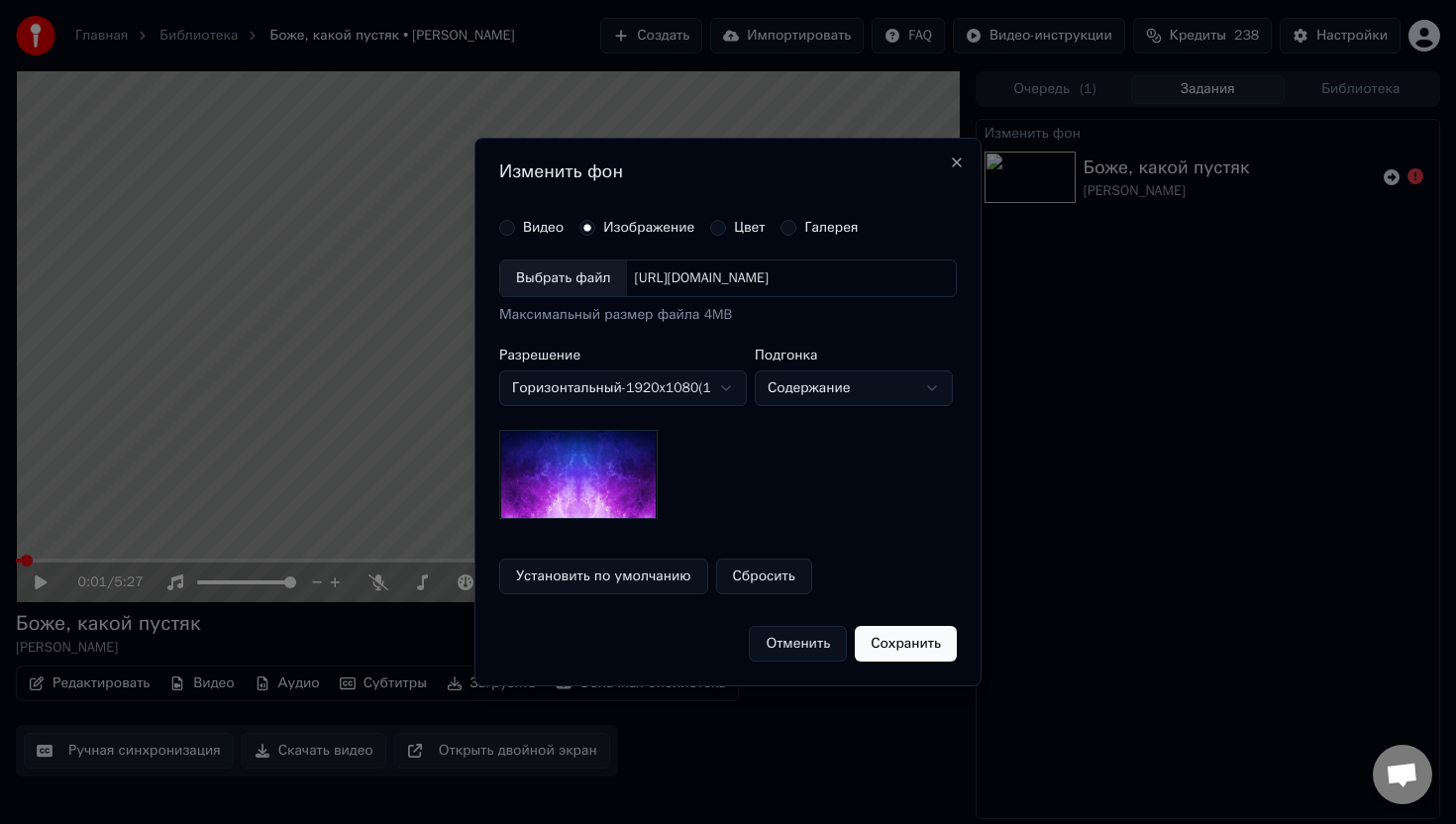 click on "Главная Библиотека Боже, какой пустяк • Александр Иванов Создать Импортировать FAQ Видео-инструкции Кредиты 238 Настройки 0:01  /  5:27 Боже, какой пустяк Александр Иванов BPM 120 Тональность A#m Редактировать Видео Аудио Субтитры Загрузить Облачная библиотека Ручная синхронизация Скачать видео Открыть двойной экран Очередь ( 1 ) Задания Библиотека Изменить фон Боже, какой пустяк Александр Иванов Изменить фон Видео Изображение Цвет Галерея Выбрать файл https://imagedelivery.net/jkI57_JBx8hWPzcSI-uF5w/c7639807-3f76-4ea5-9112-66e75e03d200/16x9 Максимальный размер файла 4MB Разрешение Горизонтальный  -  1920 x" at bounding box center (728, 412) 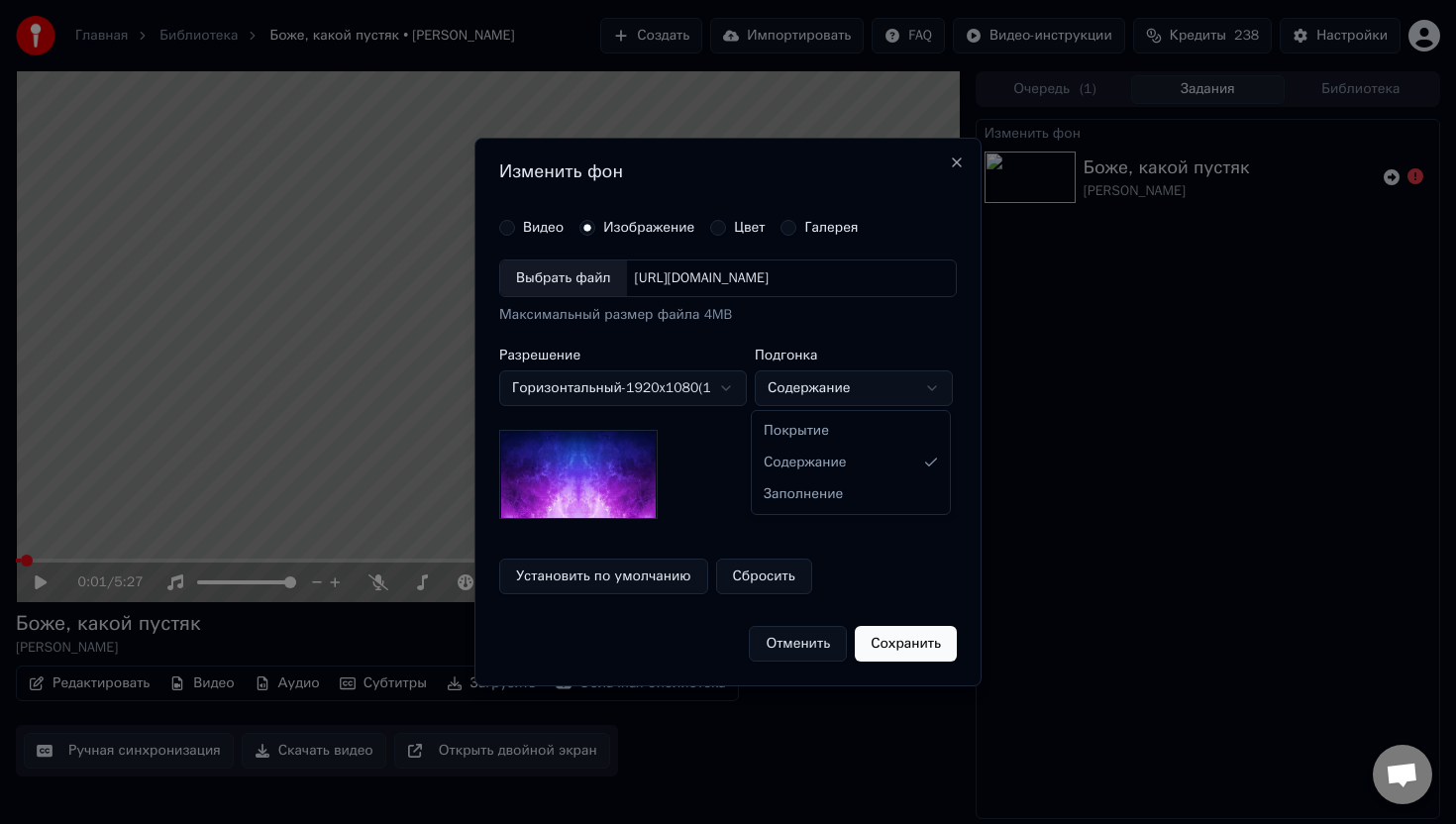 select on "*****" 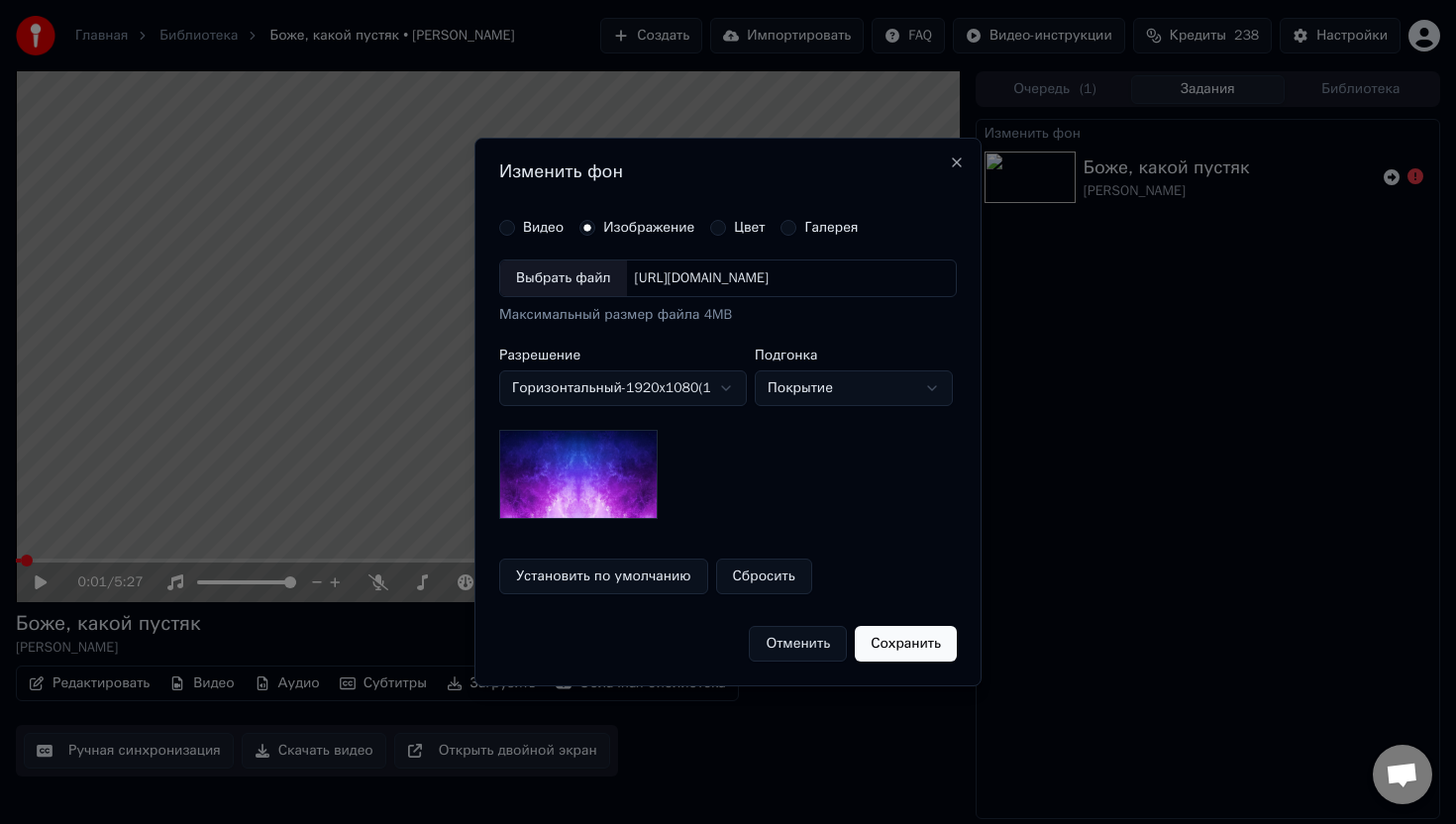click on "Выбрать файл" at bounding box center [564, 278] 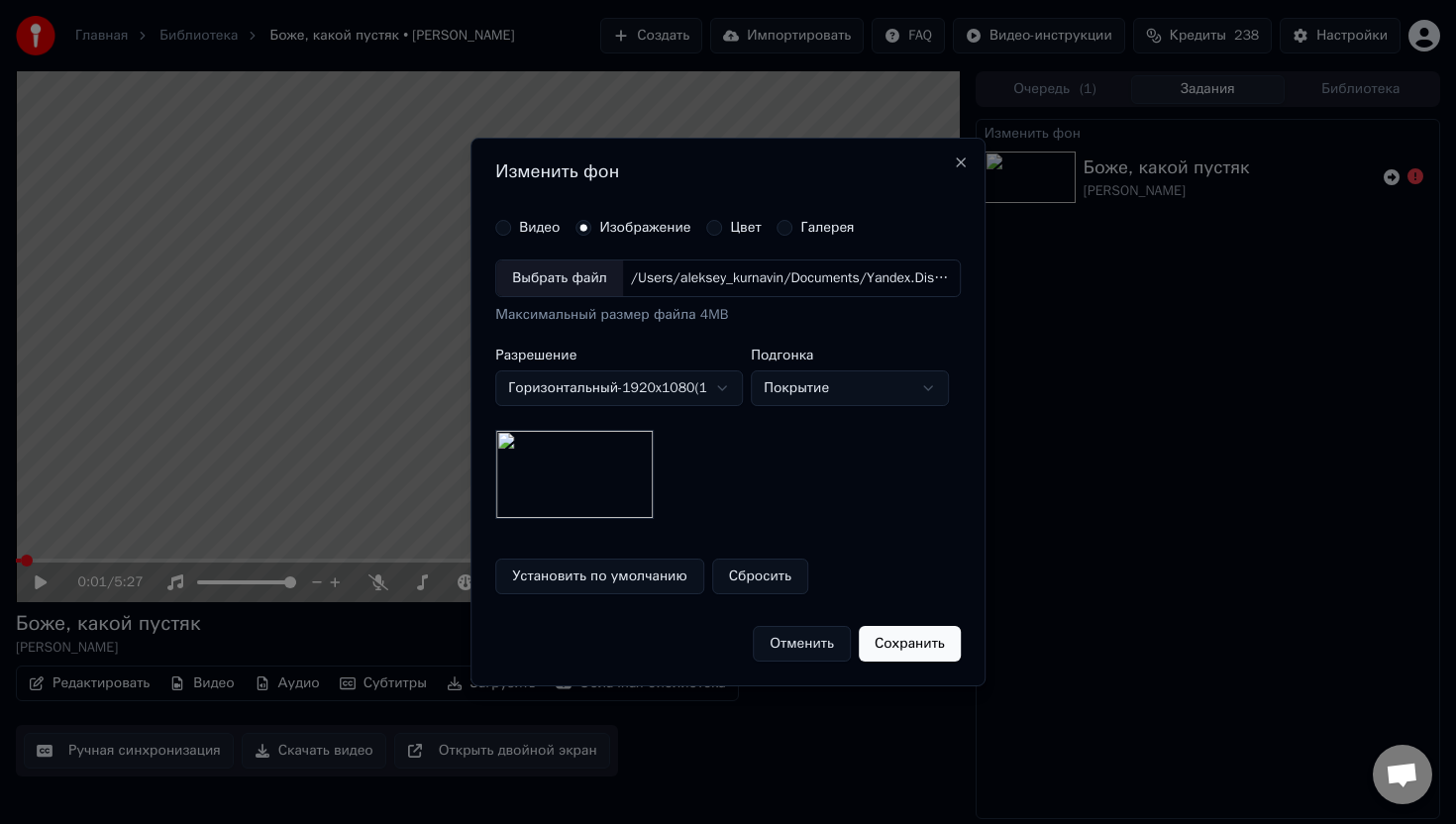click on "Выбрать файл" at bounding box center (560, 278) 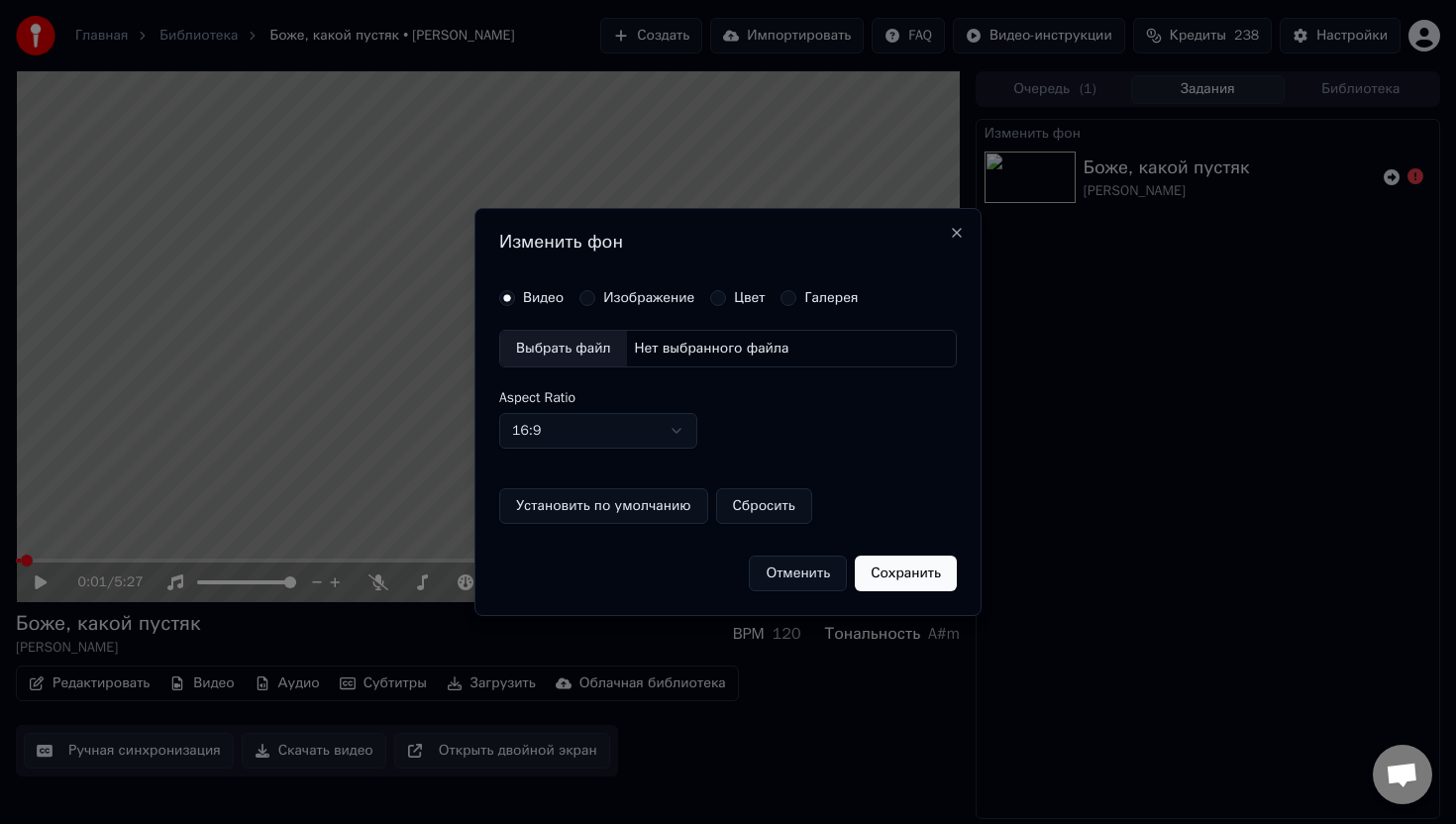 click on "Изображение" at bounding box center (649, 298) 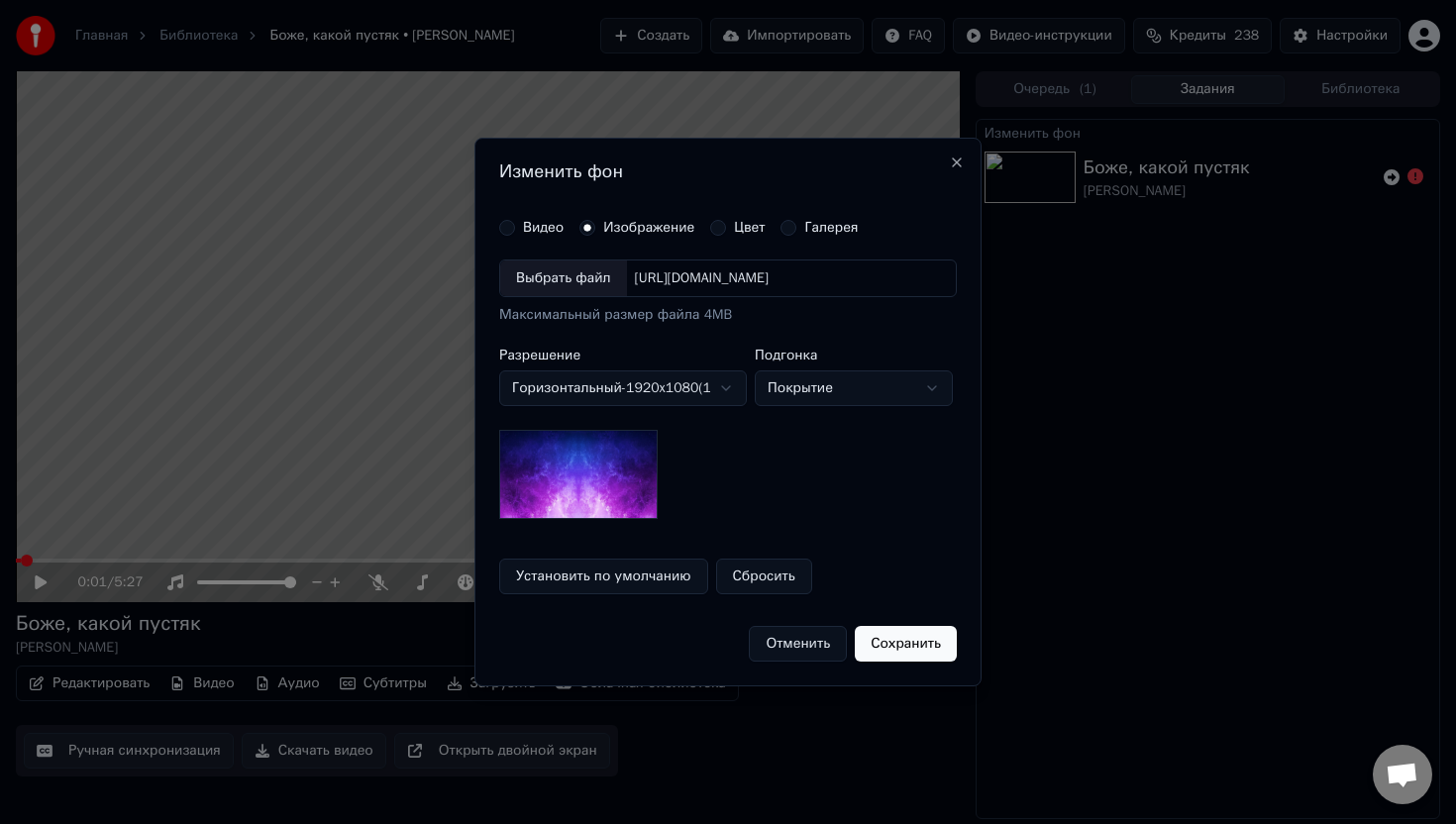 click on "Выбрать файл" at bounding box center (564, 278) 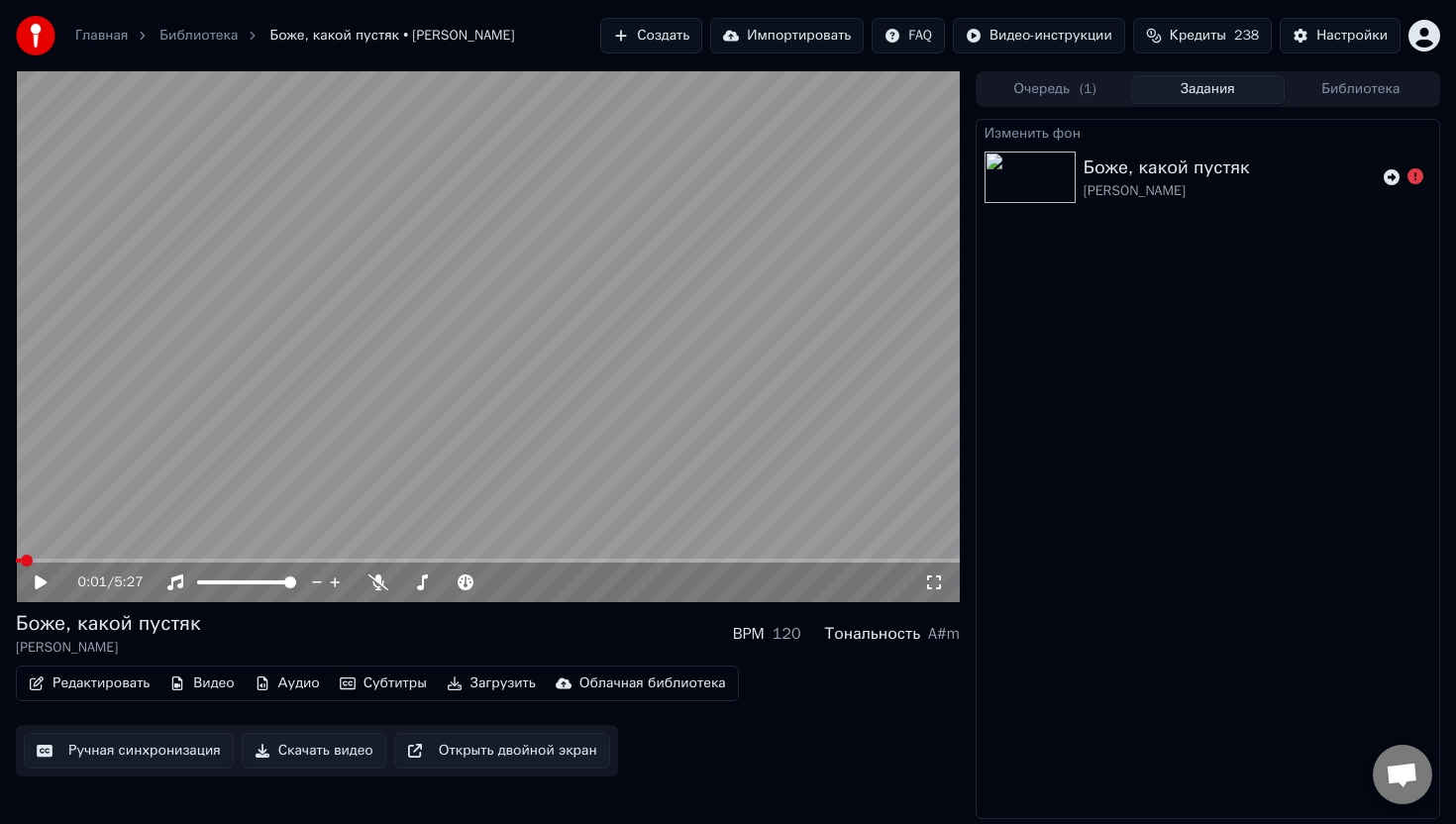 click at bounding box center (487, 337) 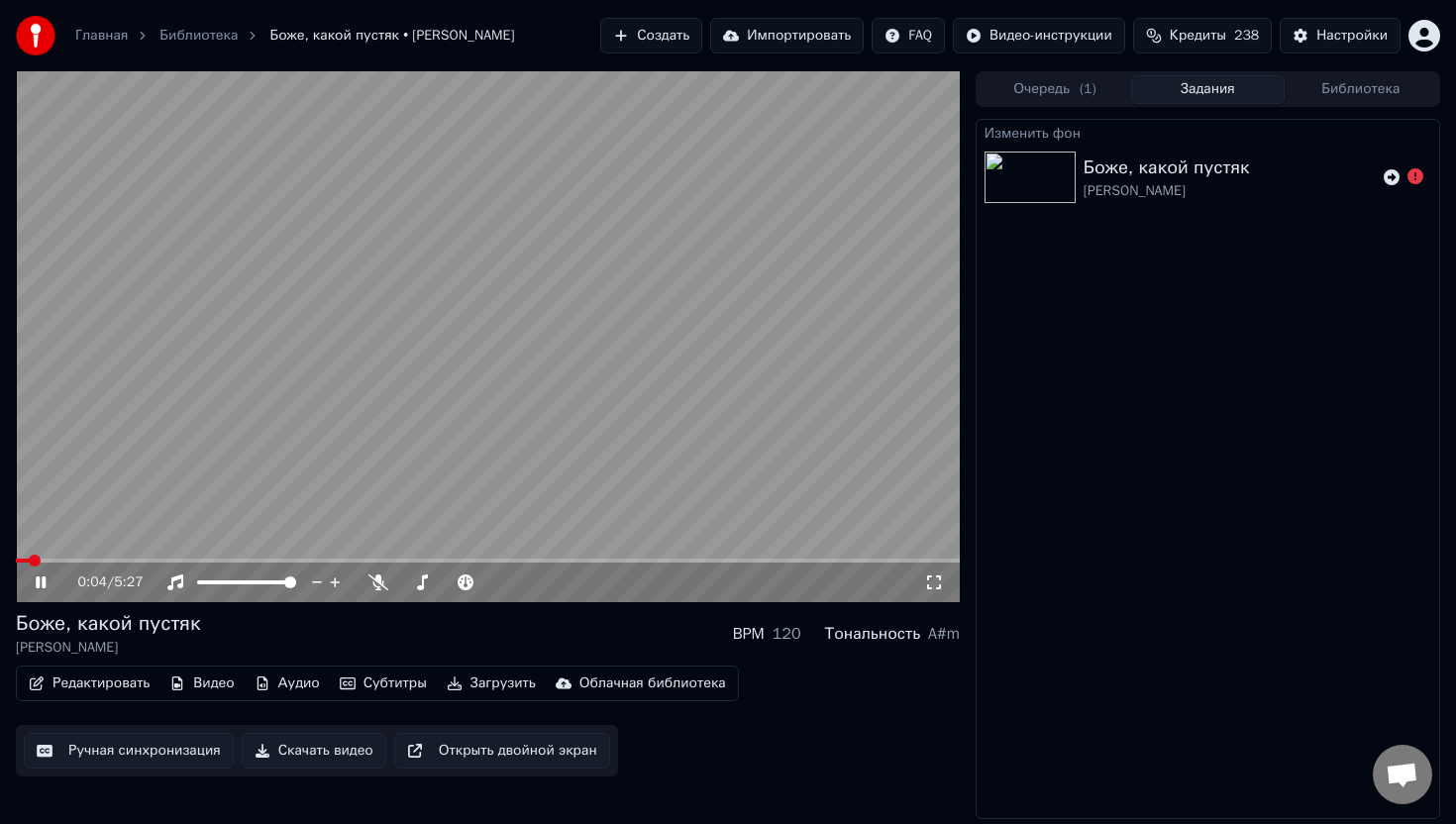 click at bounding box center [487, 561] 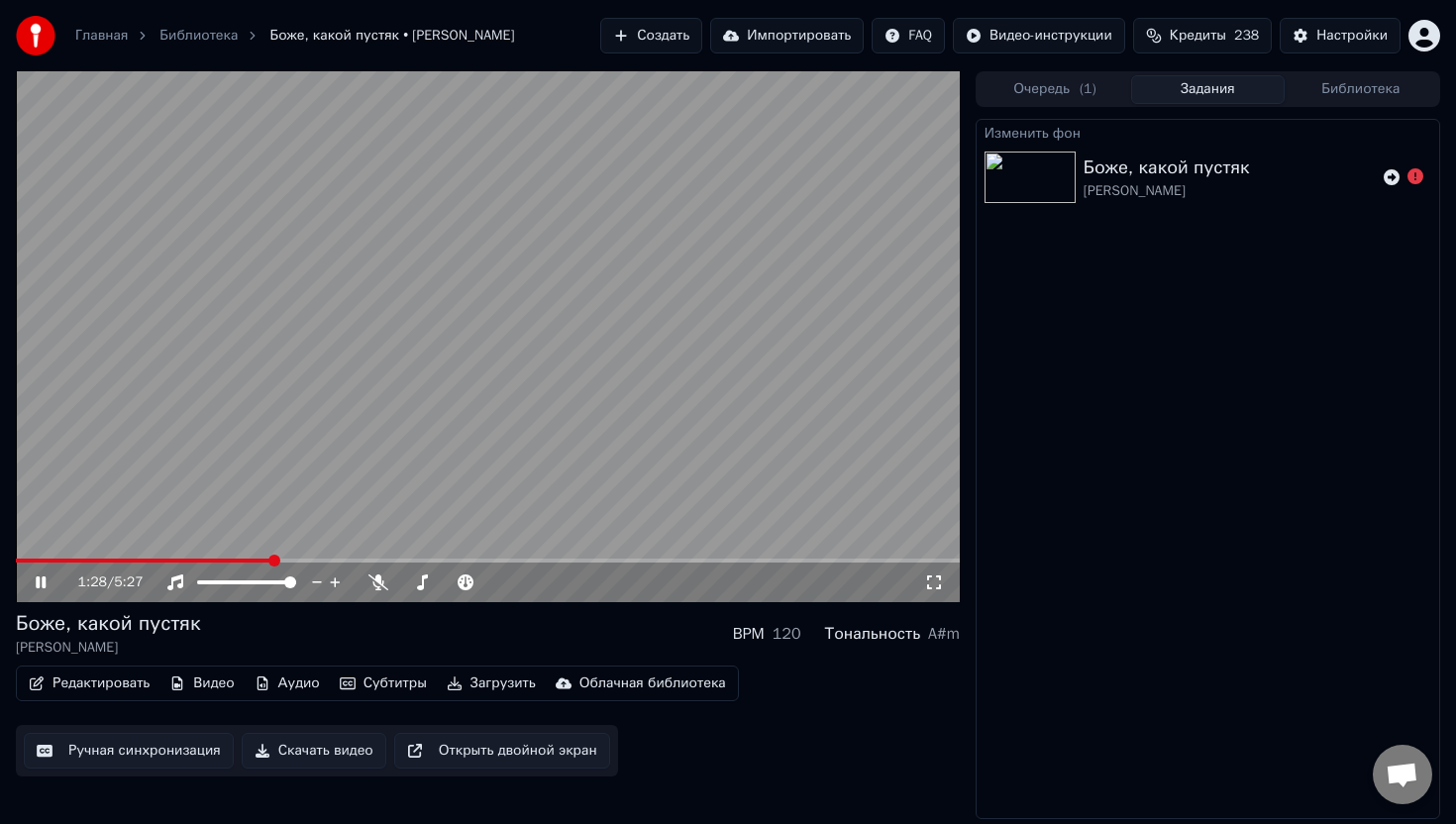 click at bounding box center [487, 561] 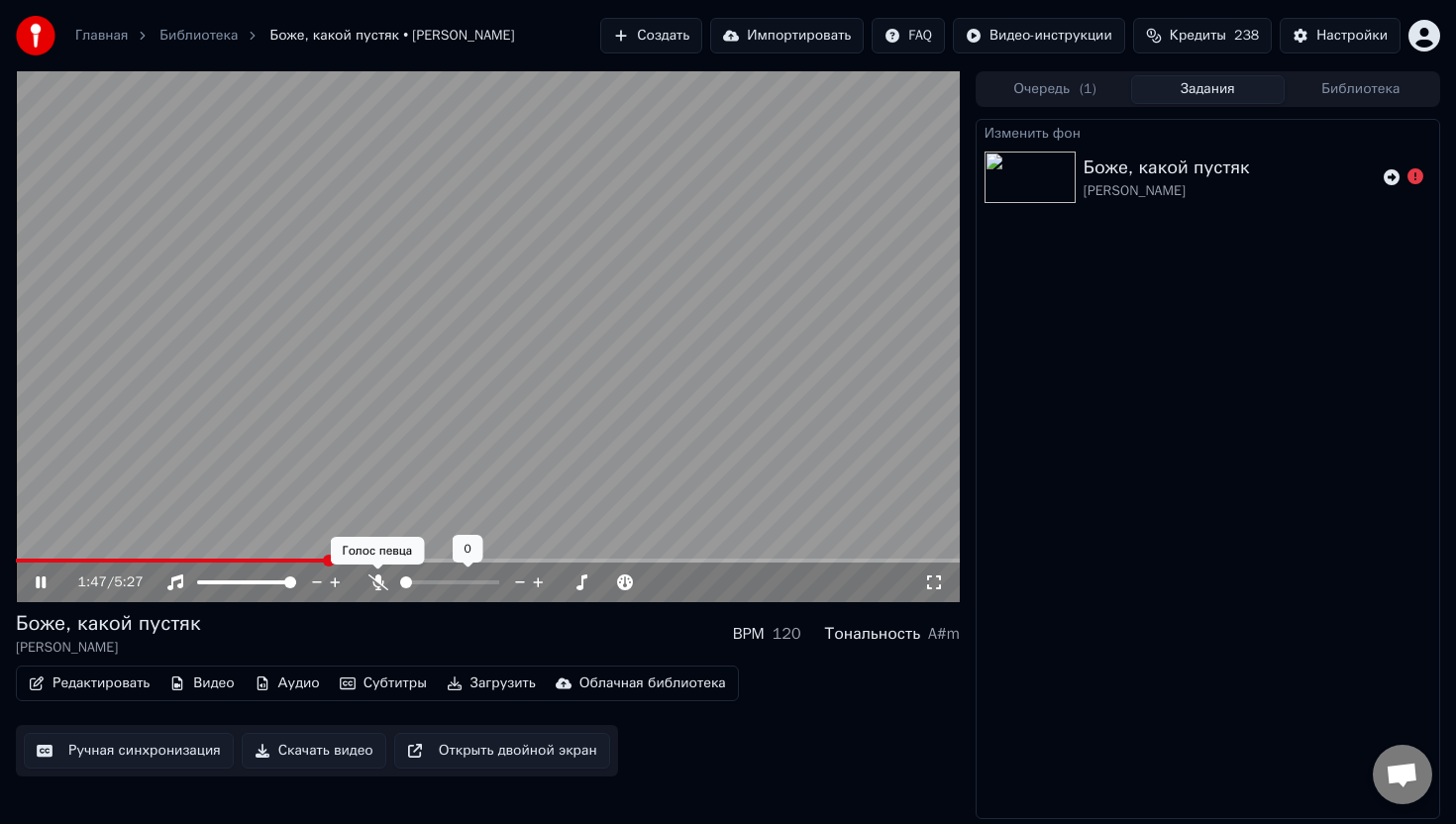 click 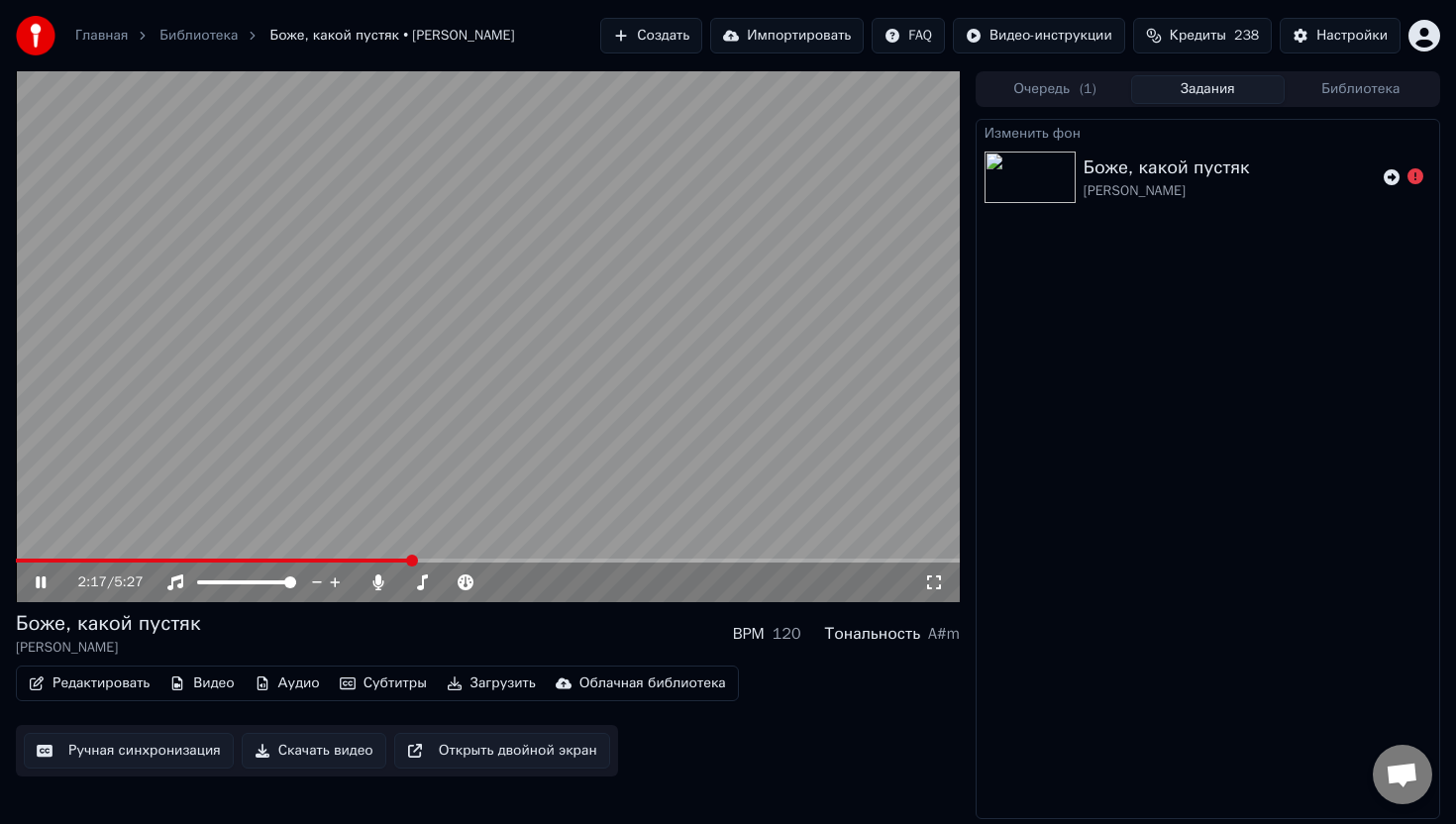 click at bounding box center [487, 561] 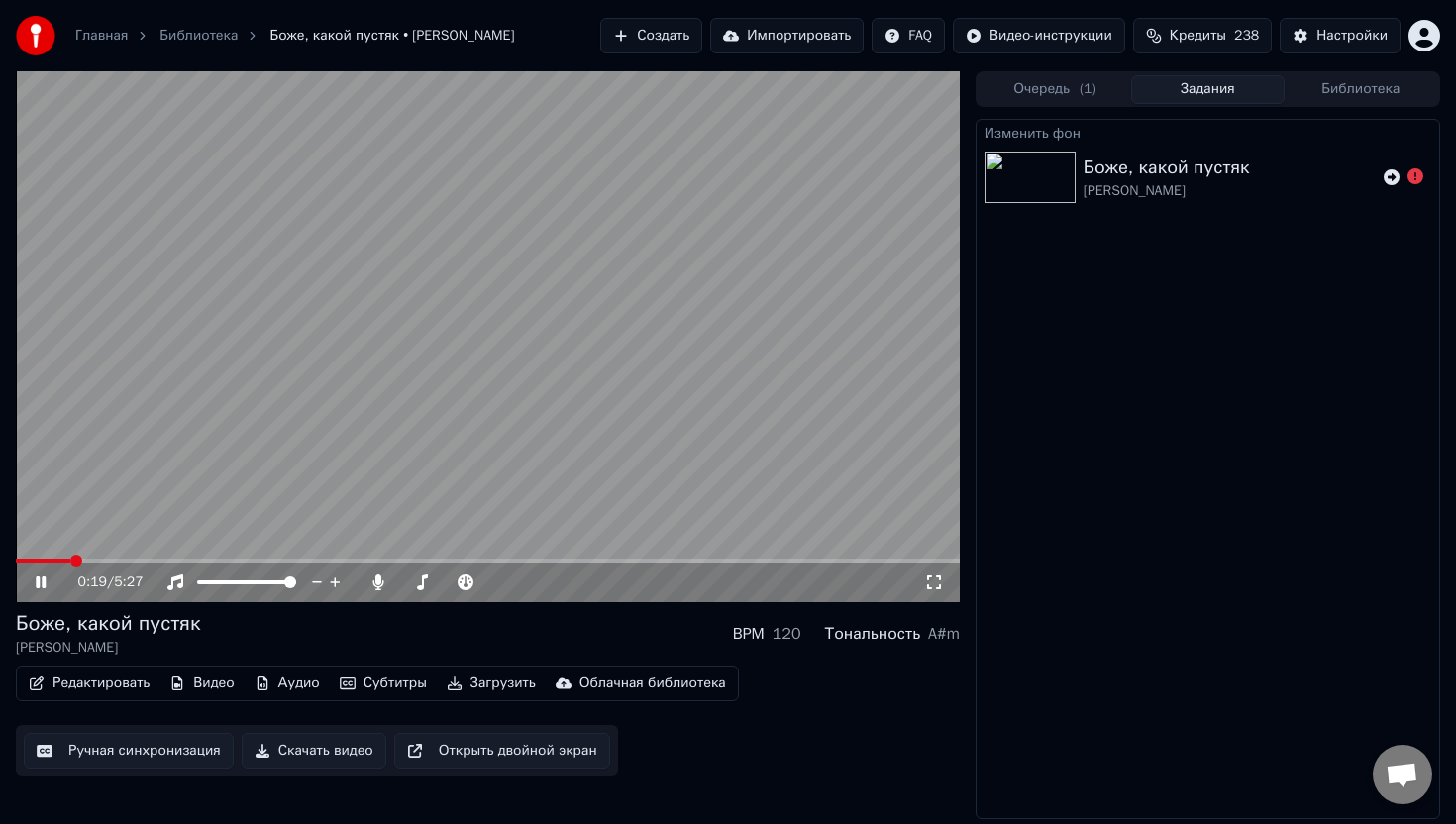 click at bounding box center (43, 561) 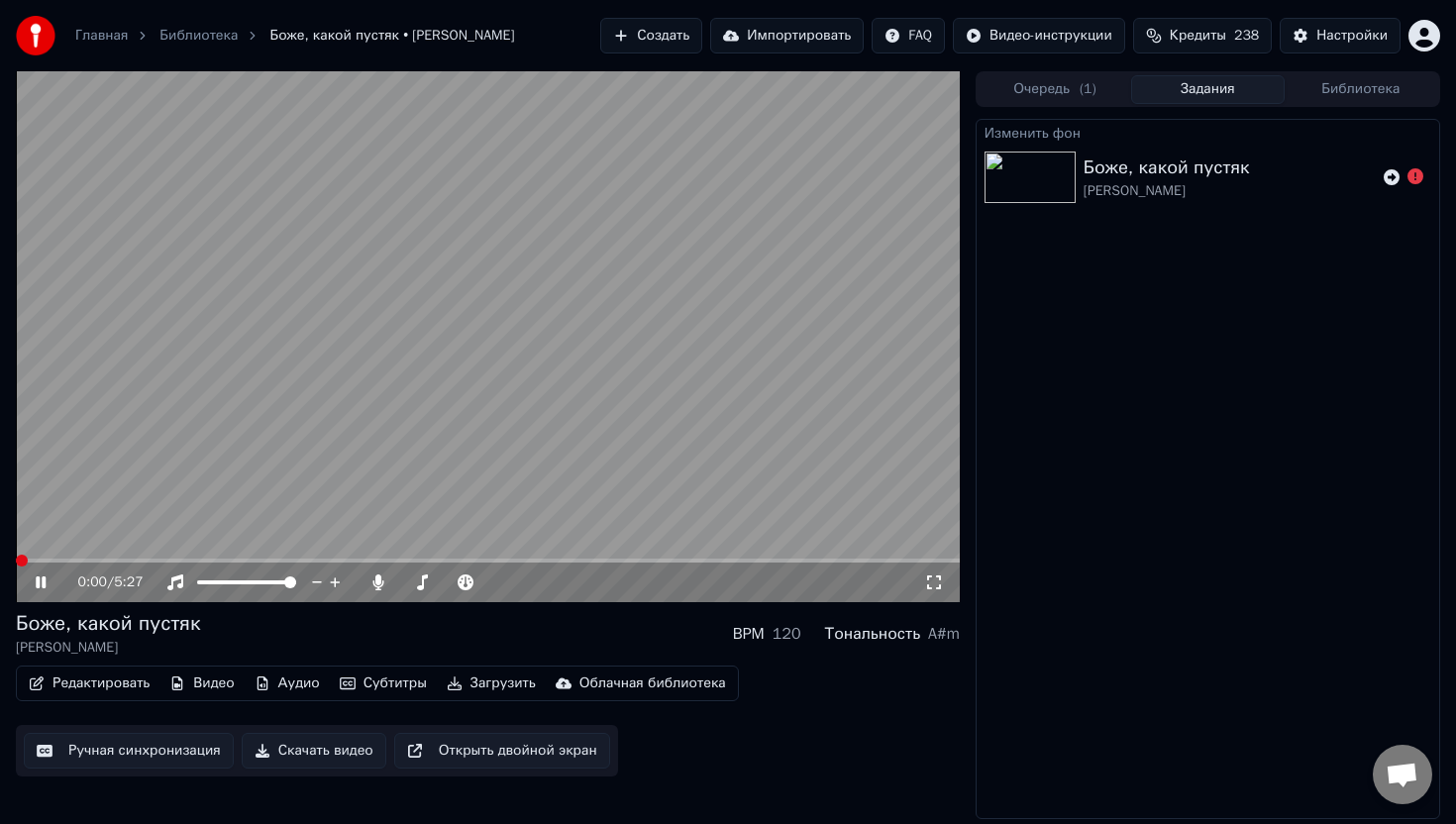 click at bounding box center (16, 561) 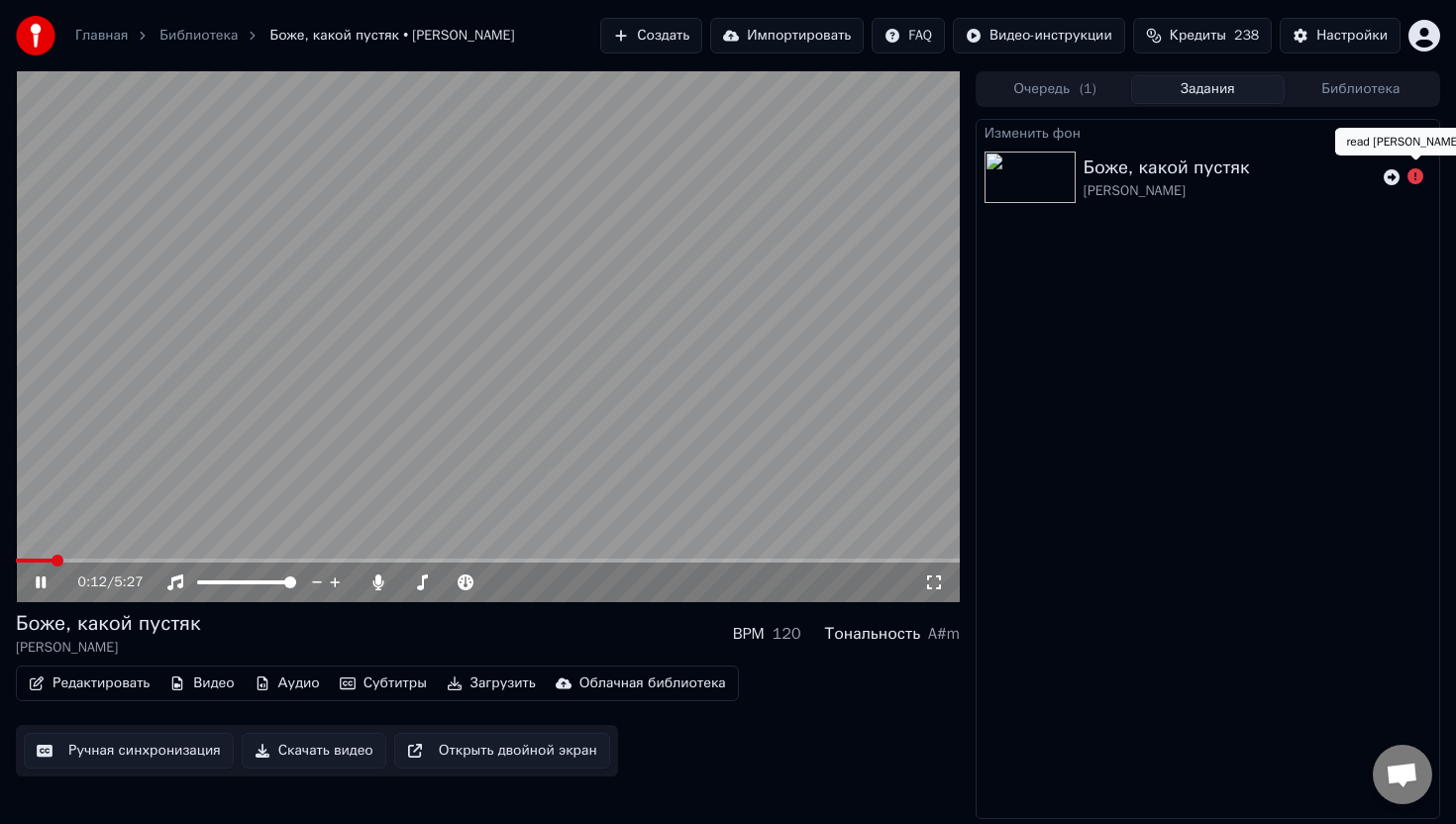 click 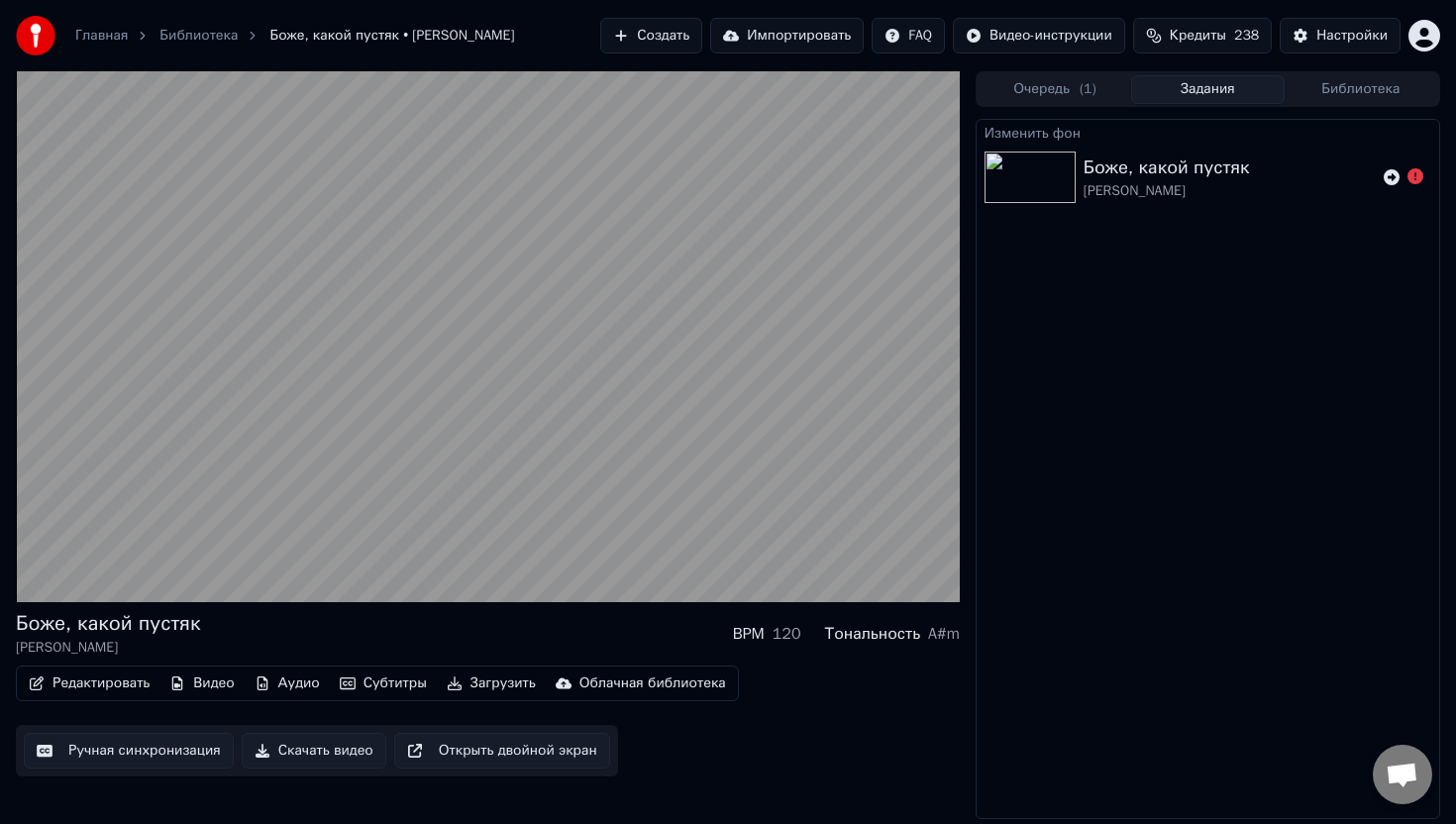 drag, startPoint x: 1387, startPoint y: 180, endPoint x: 1234, endPoint y: 222, distance: 158.66001 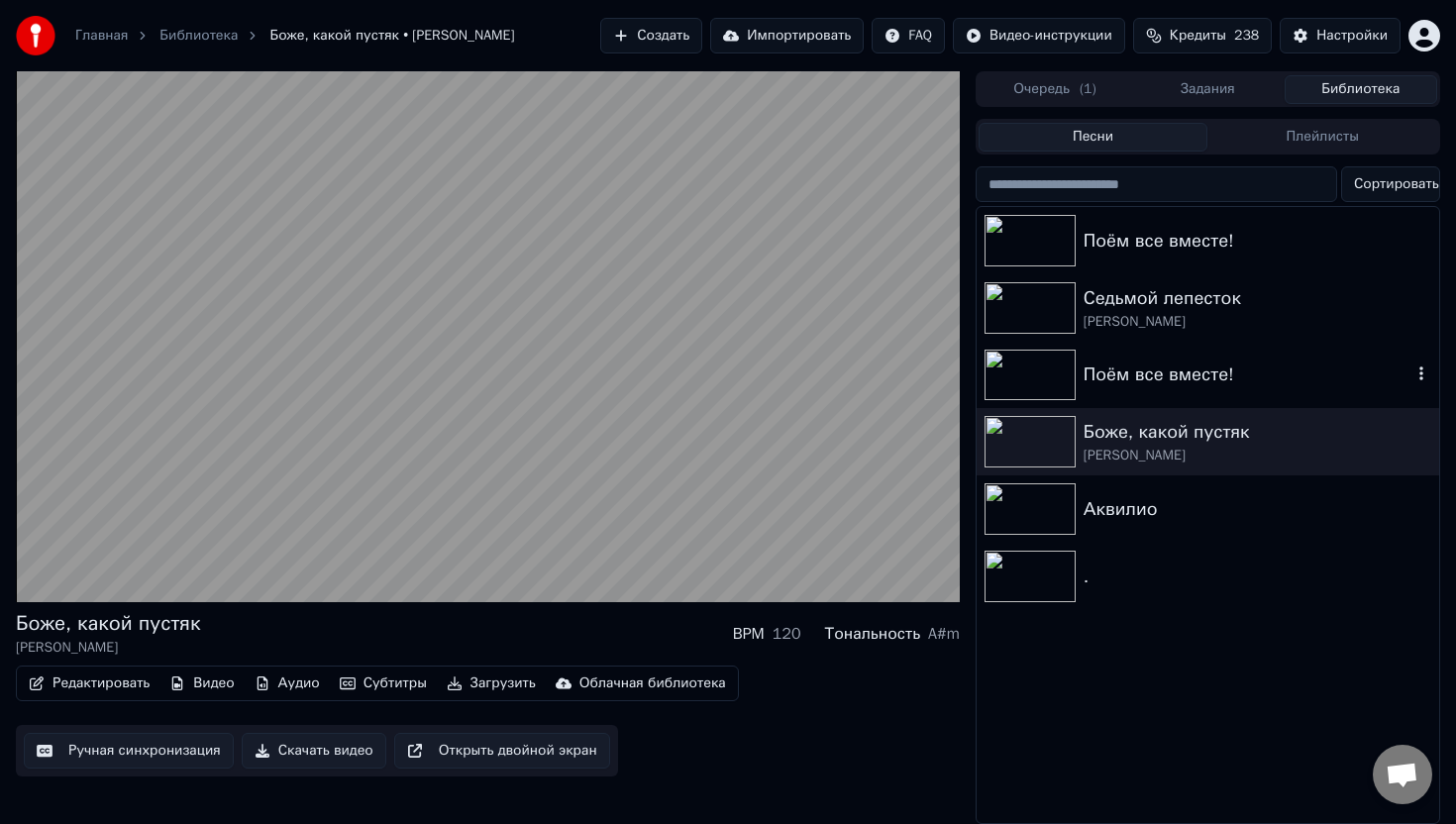 click on "Поём все вместе!" at bounding box center [1247, 374] 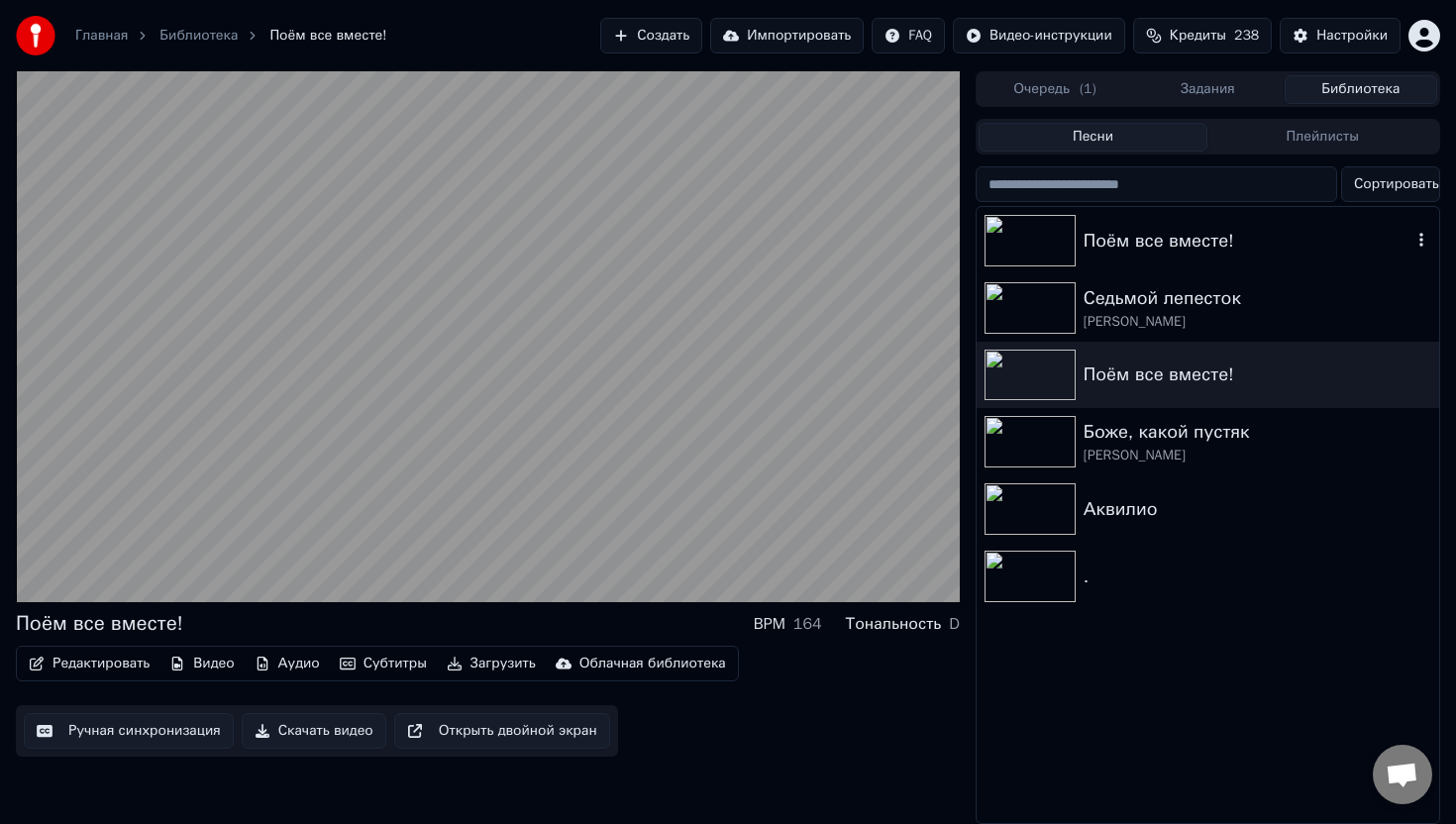 click on "Поём все вместе!" at bounding box center (1247, 241) 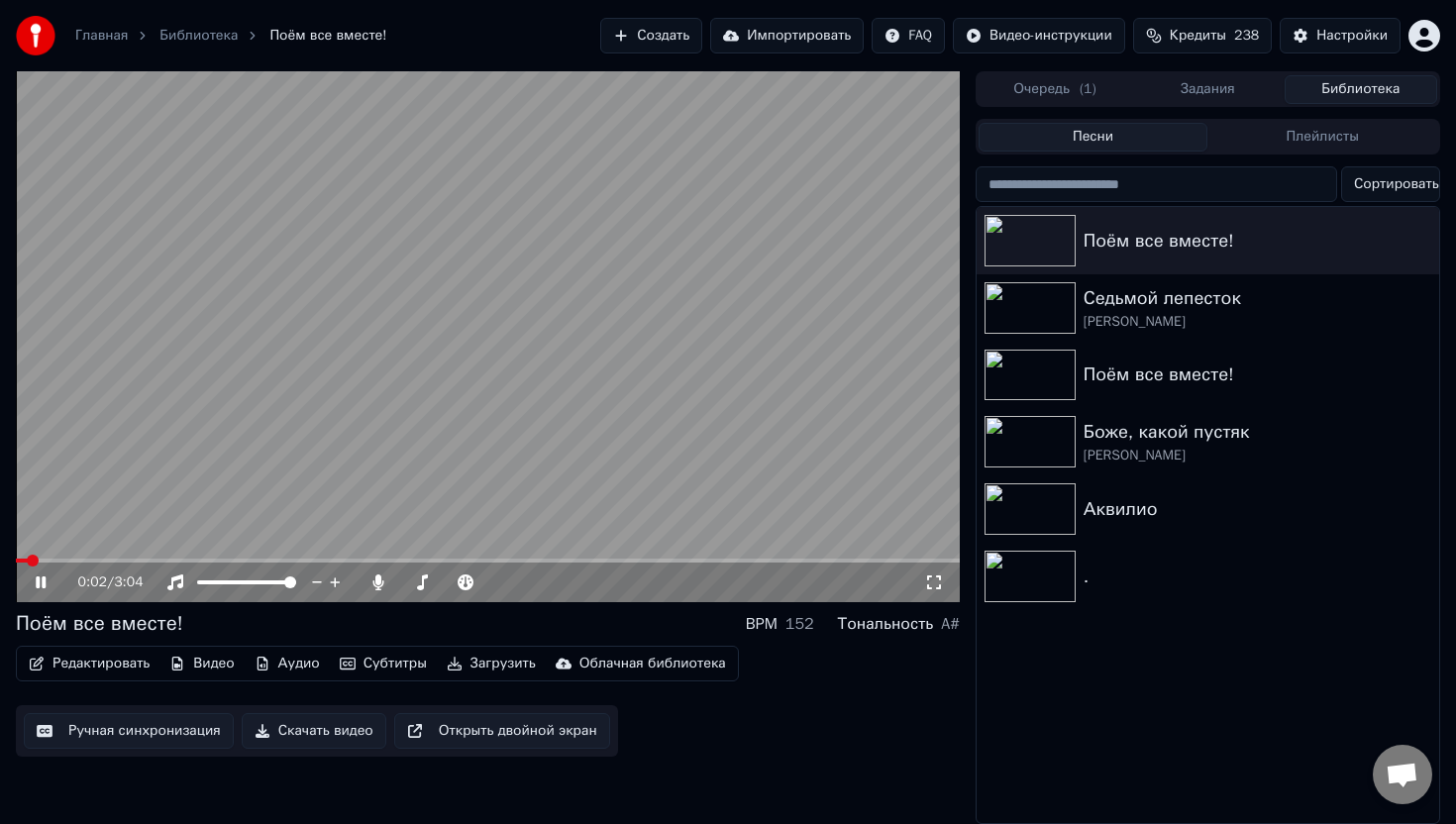 click 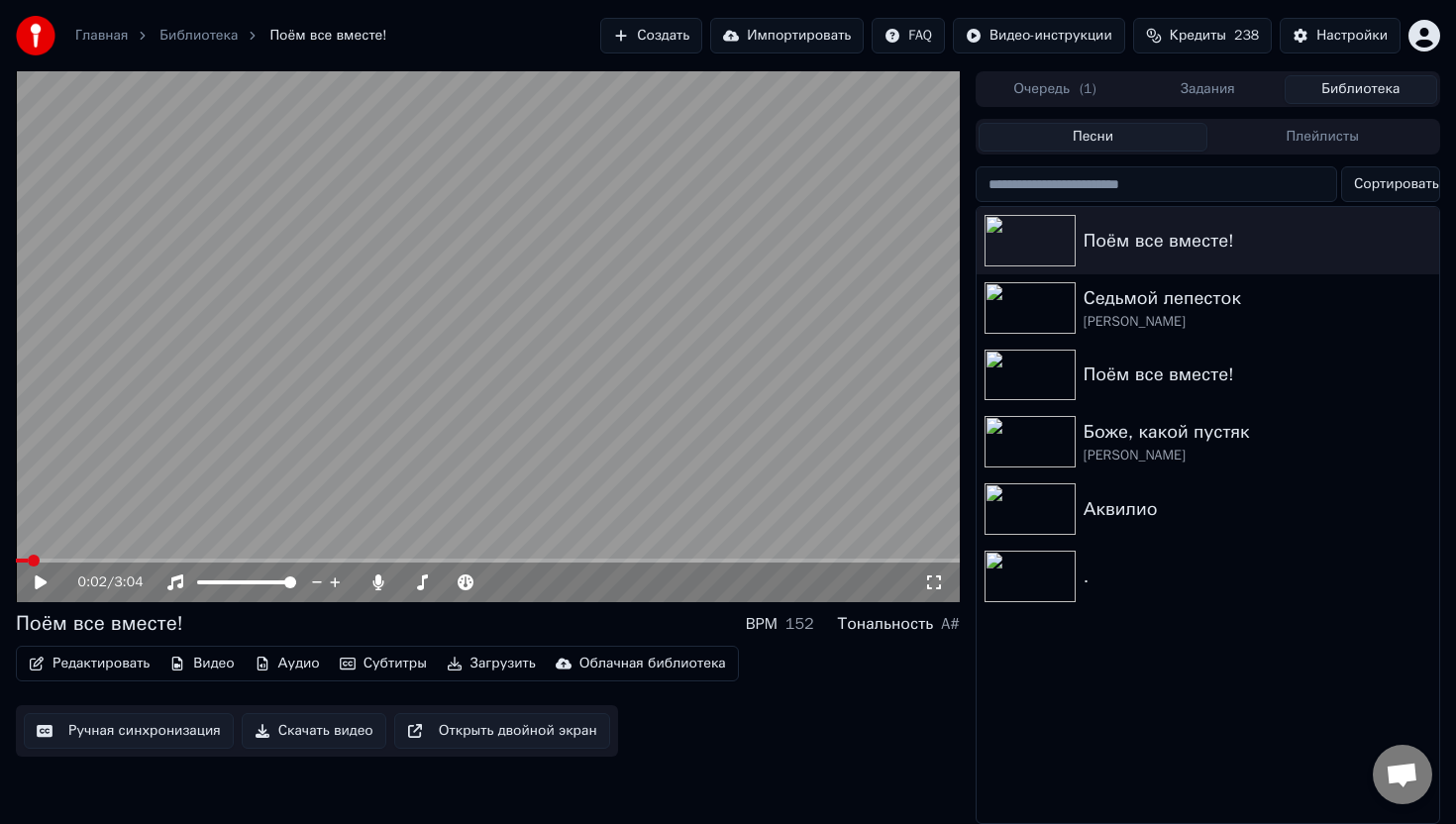 click on "Плейлисты" at bounding box center [1322, 137] 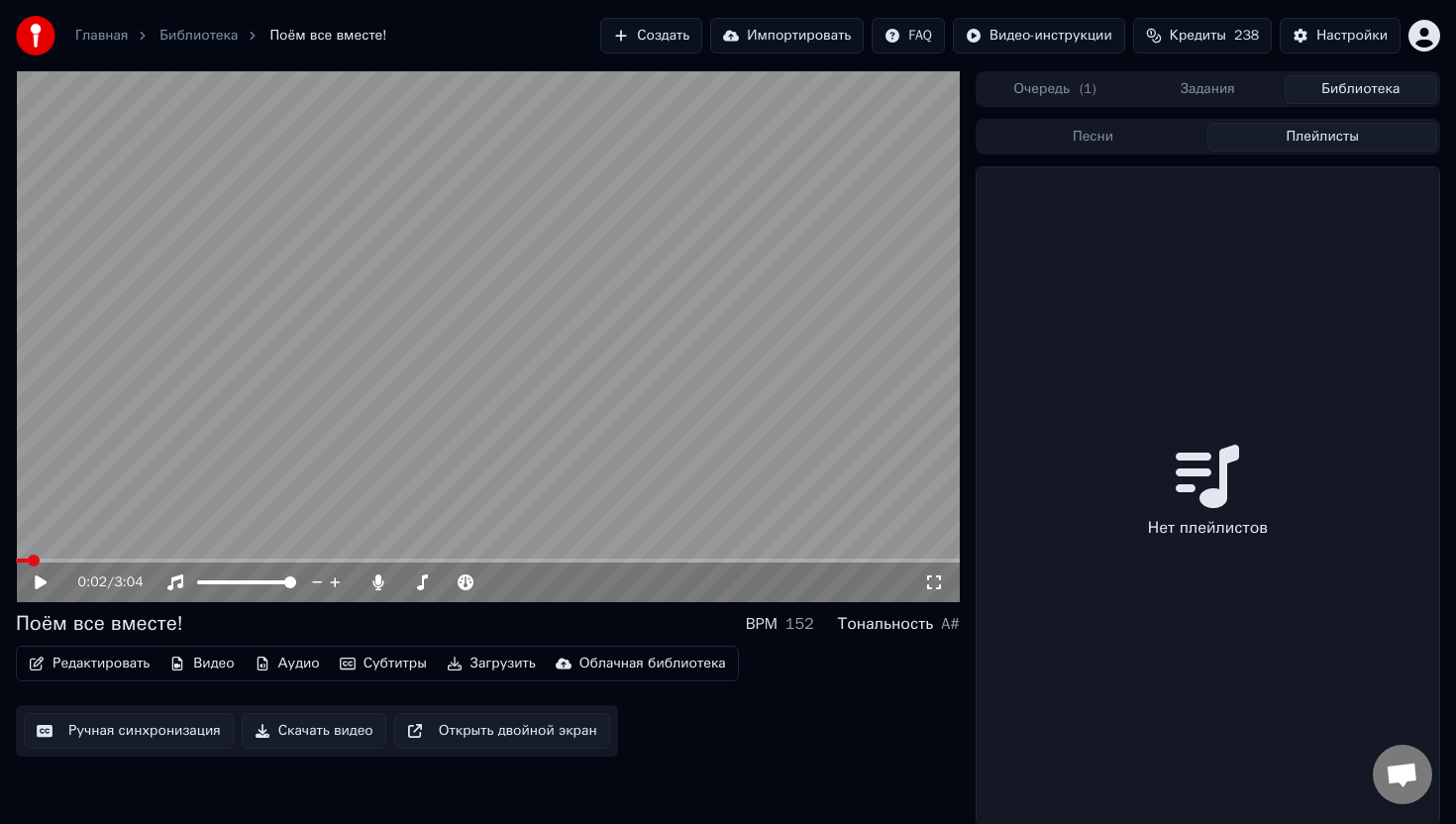 click on "Песни" at bounding box center (1093, 137) 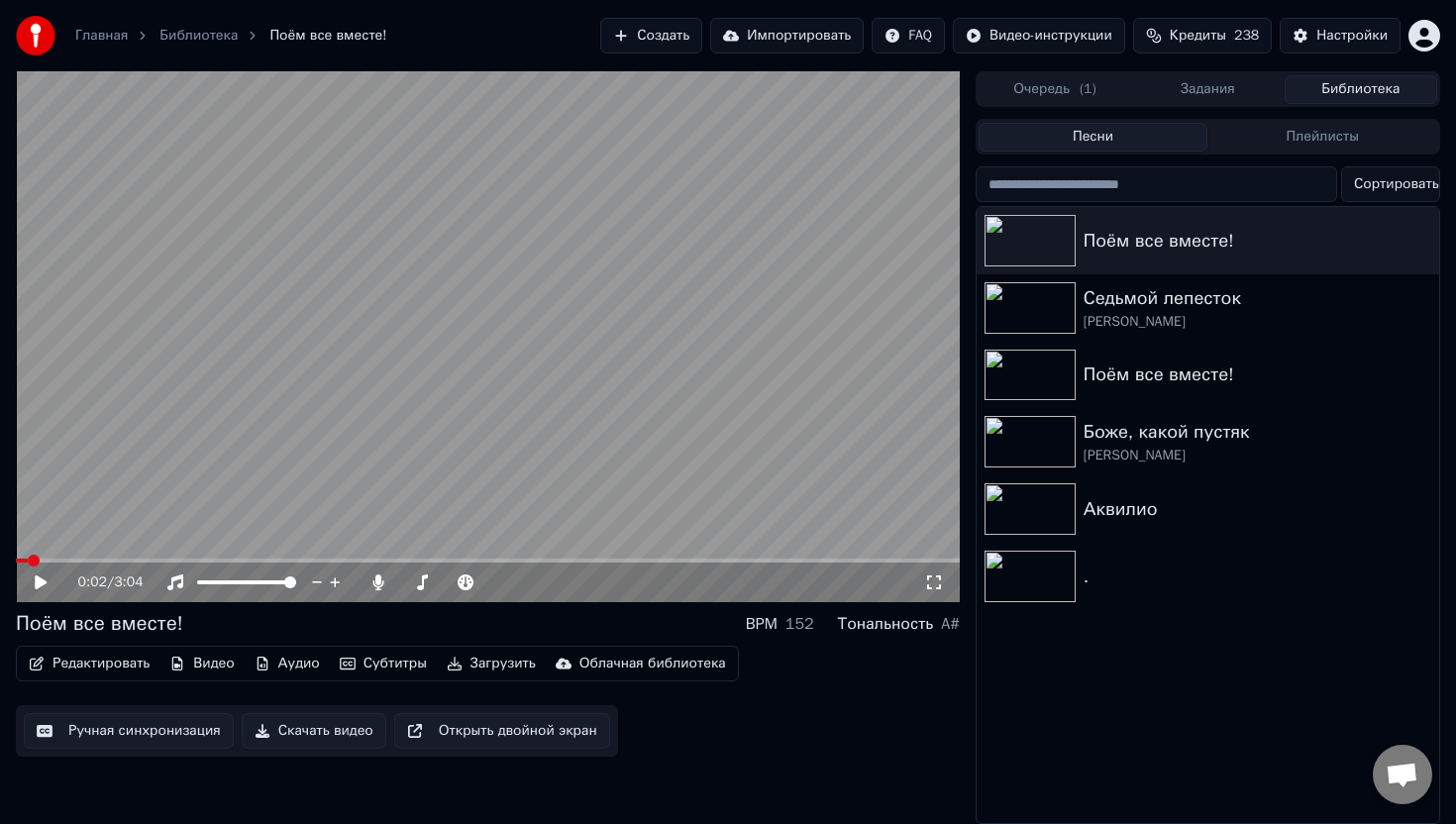 click on "Очередь ( 1 )" at bounding box center (1055, 89) 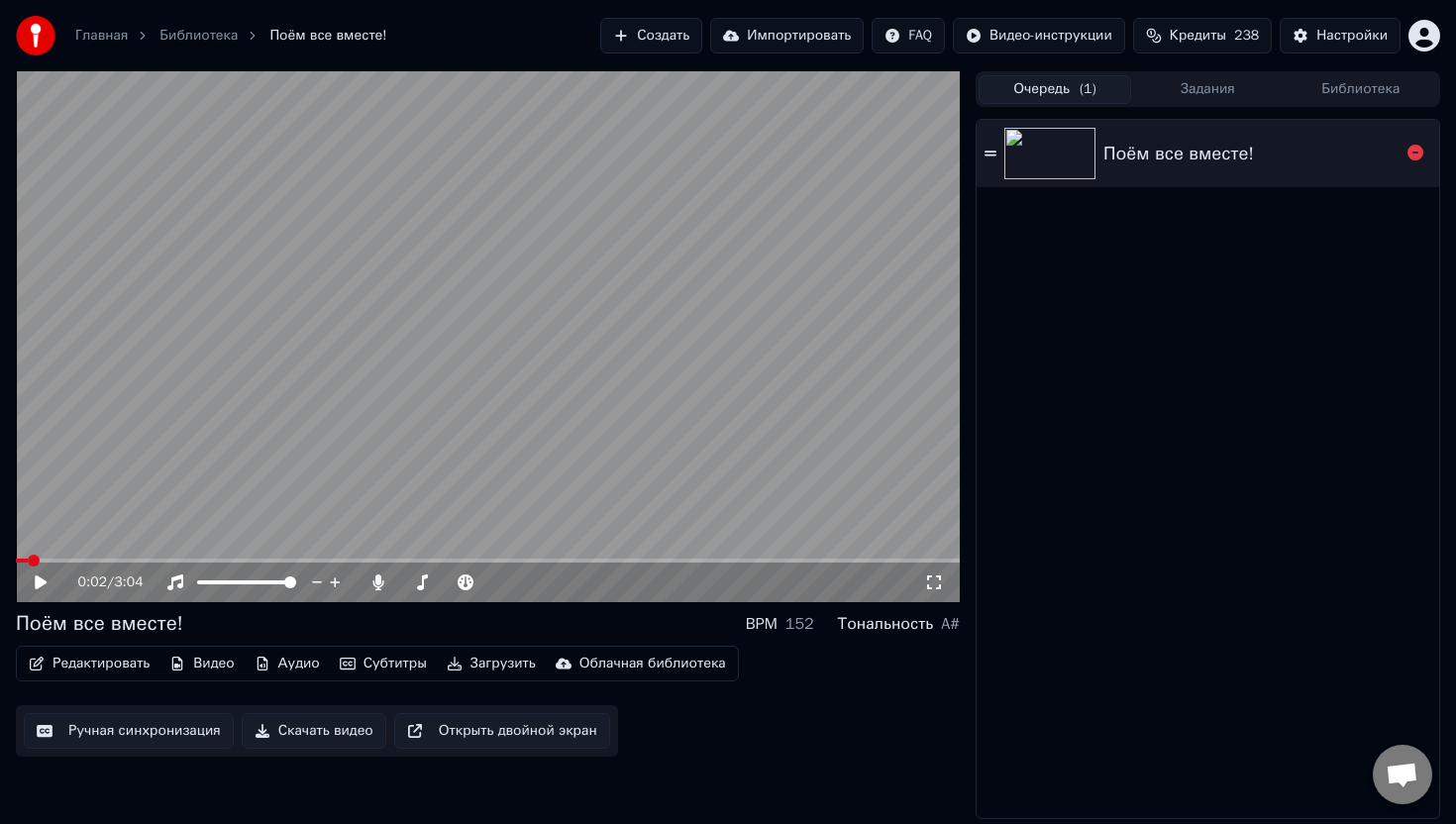 click at bounding box center [1050, 154] 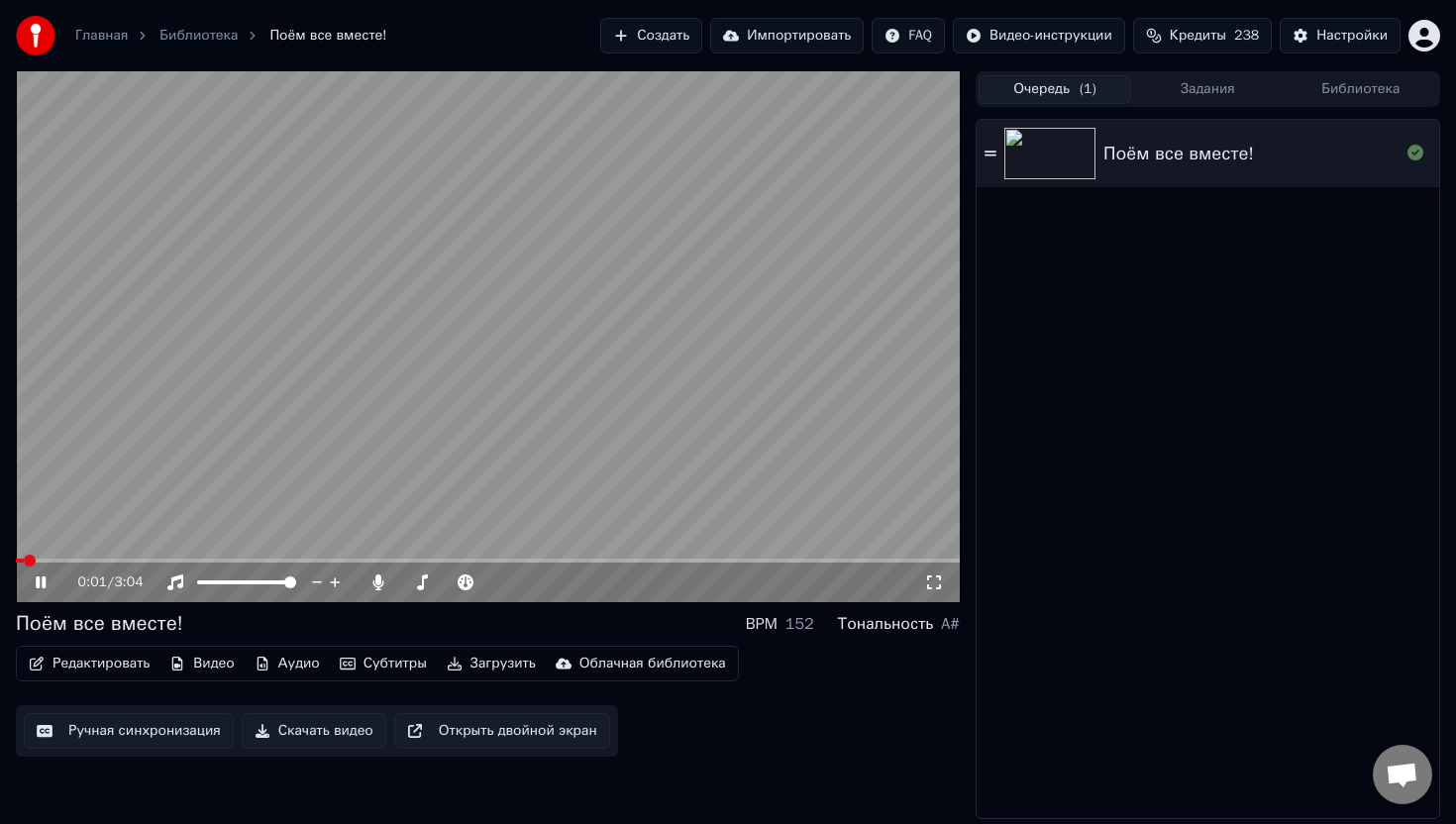 click on "Задания" at bounding box center (1207, 89) 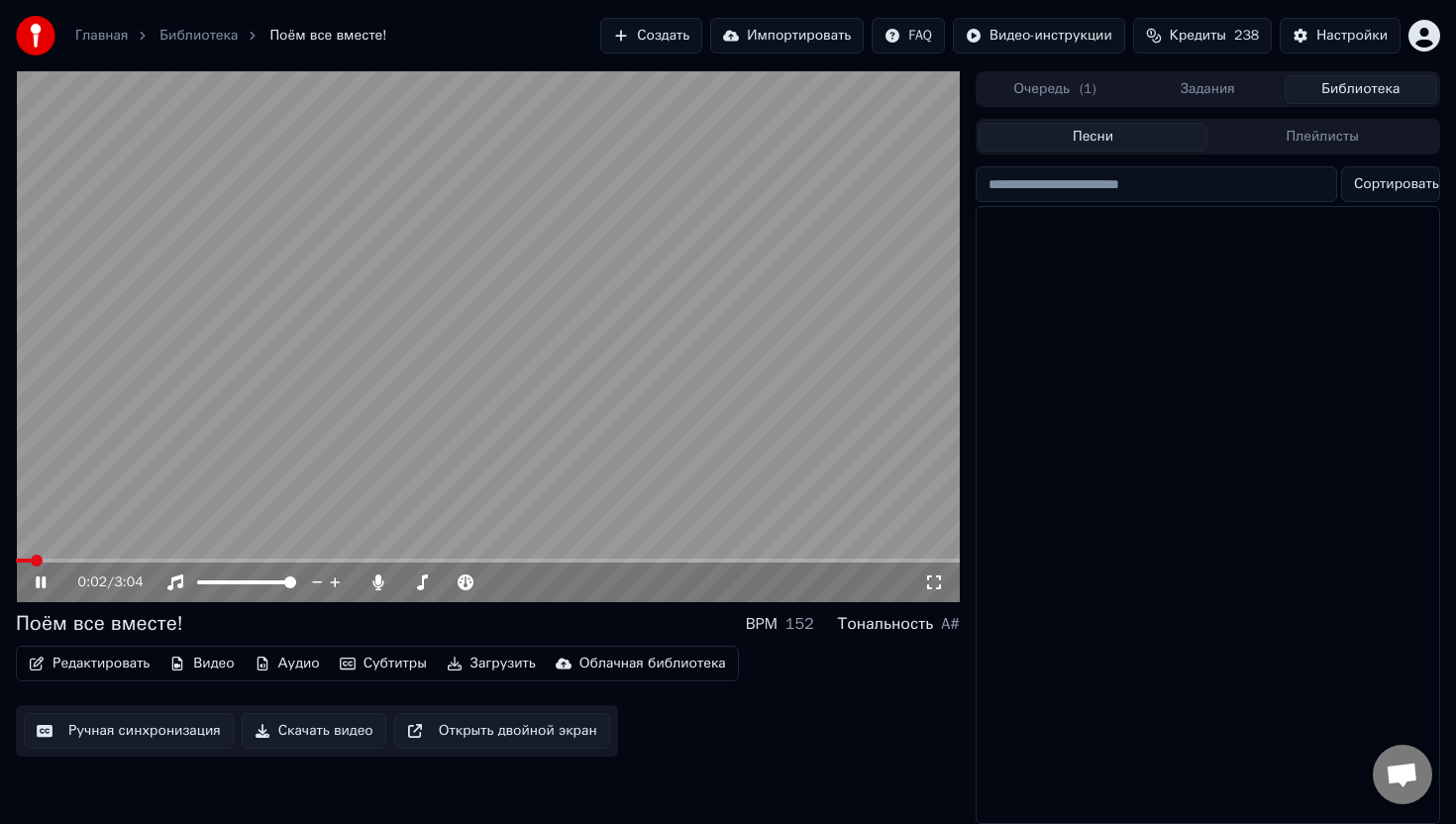 click on "Библиотека" at bounding box center (1361, 89) 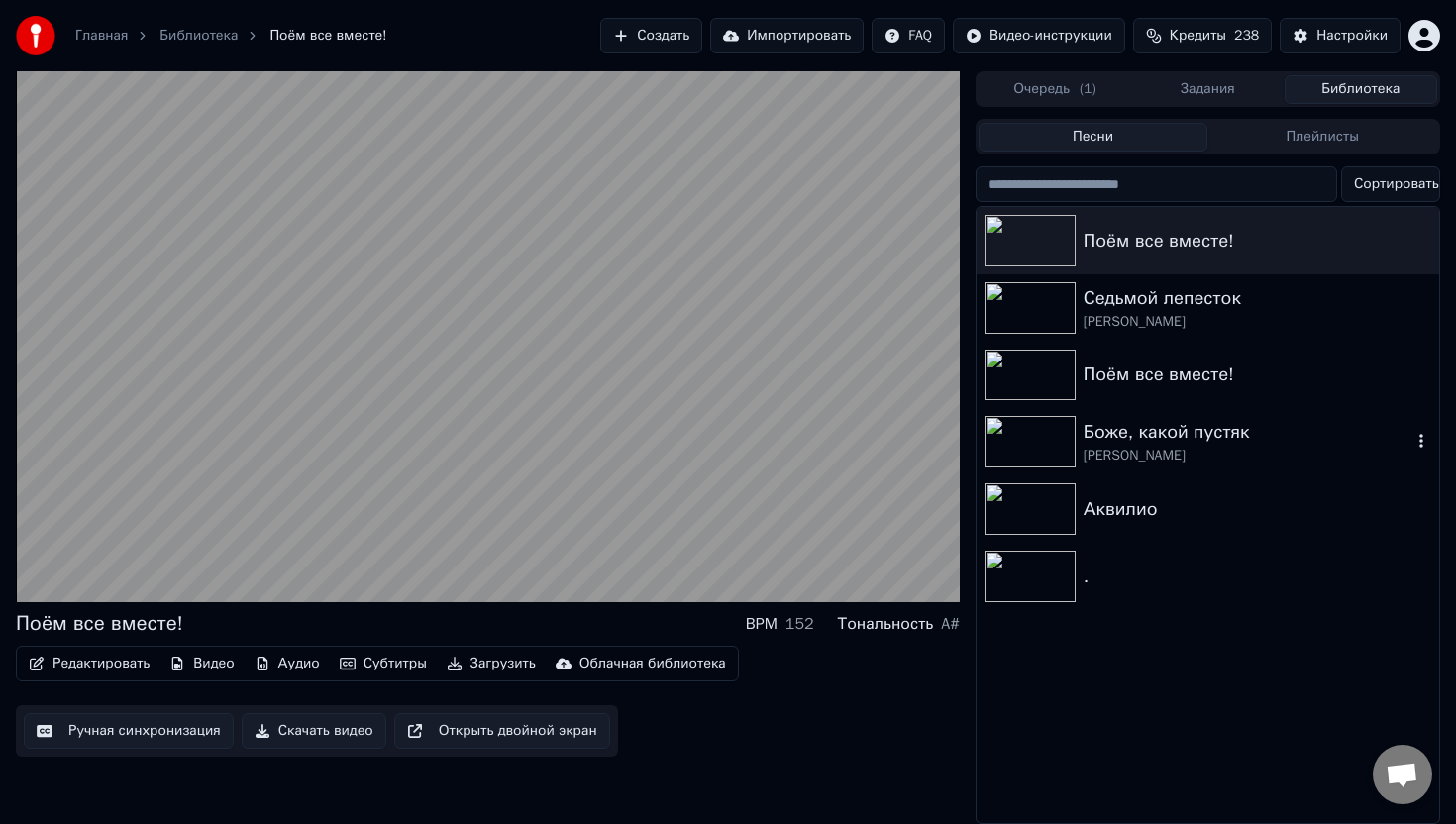 click on "[PERSON_NAME]" at bounding box center [1247, 456] 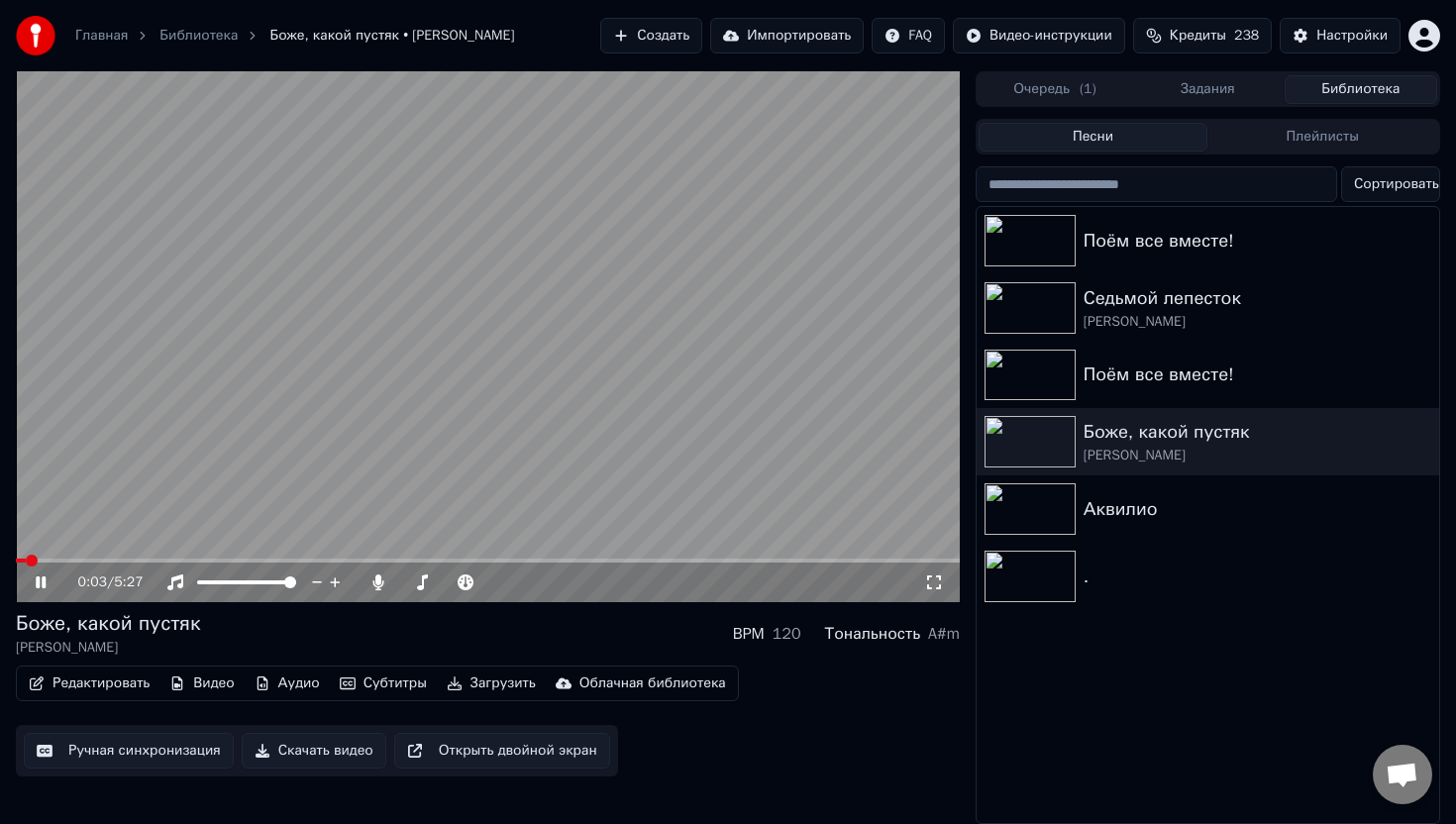 click on "Редактировать" at bounding box center (89, 683) 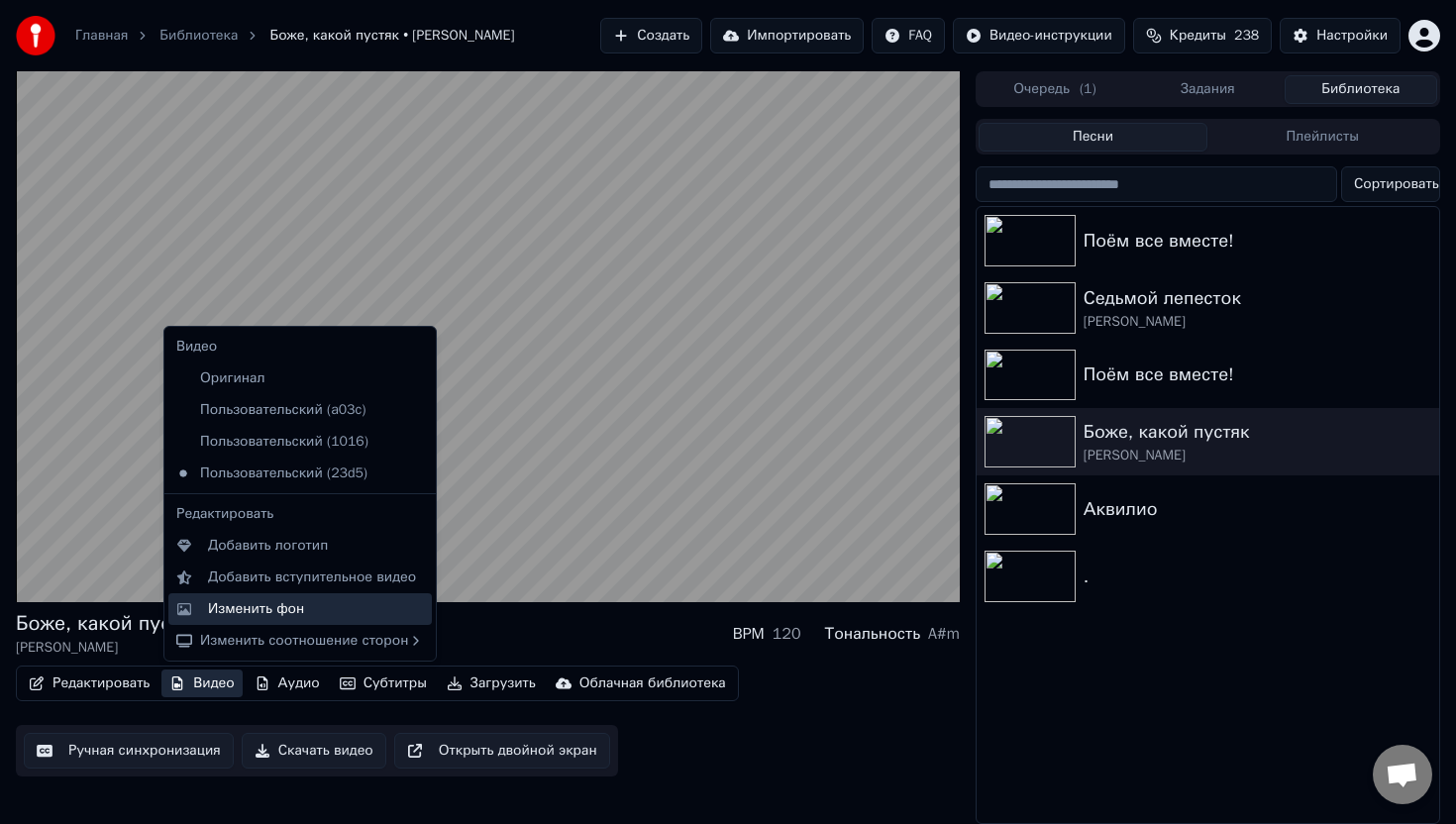 click on "Изменить фон" at bounding box center [256, 609] 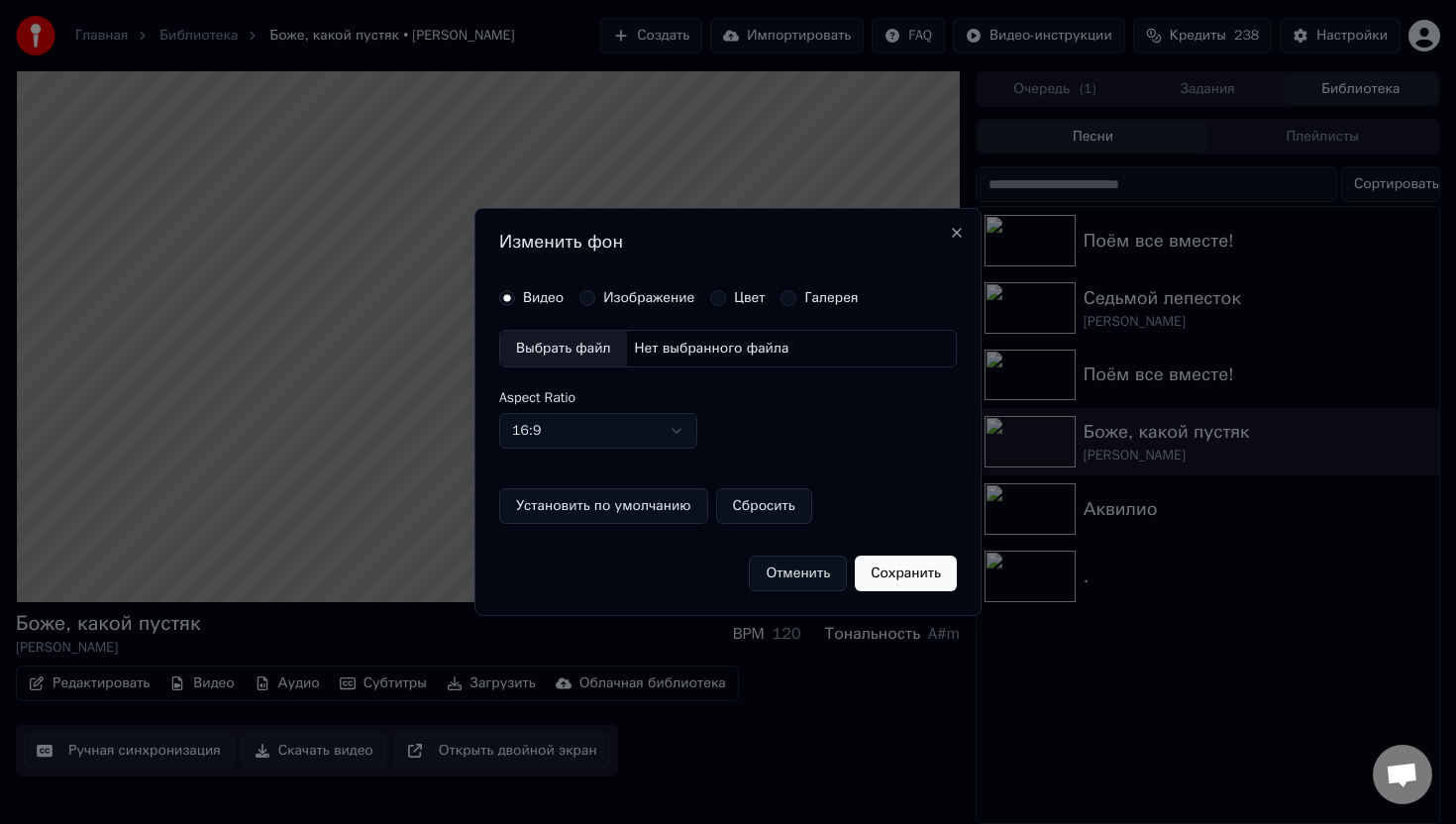 click on "Изображение" at bounding box center (649, 298) 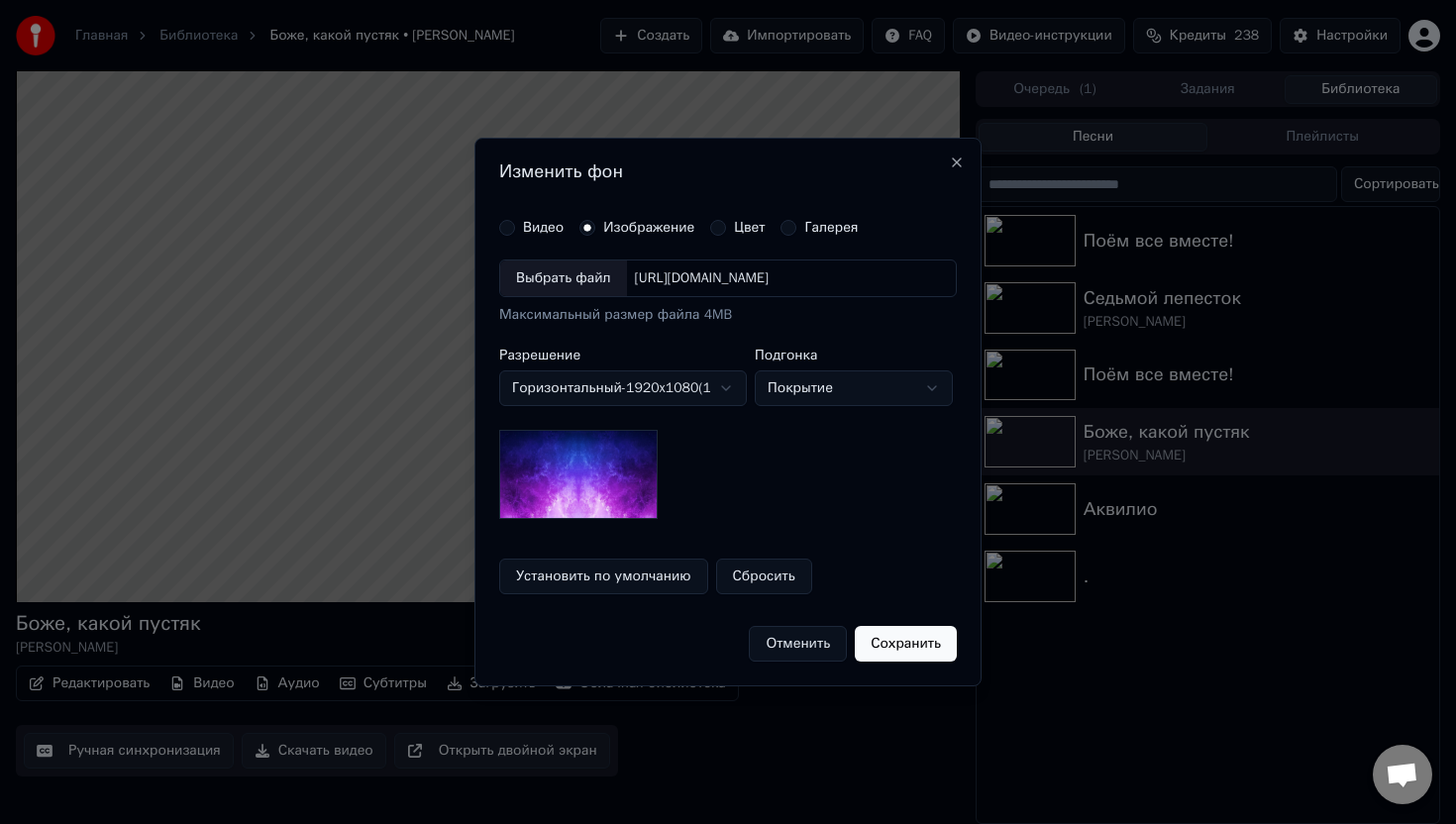 click on "Выбрать файл" at bounding box center [564, 278] 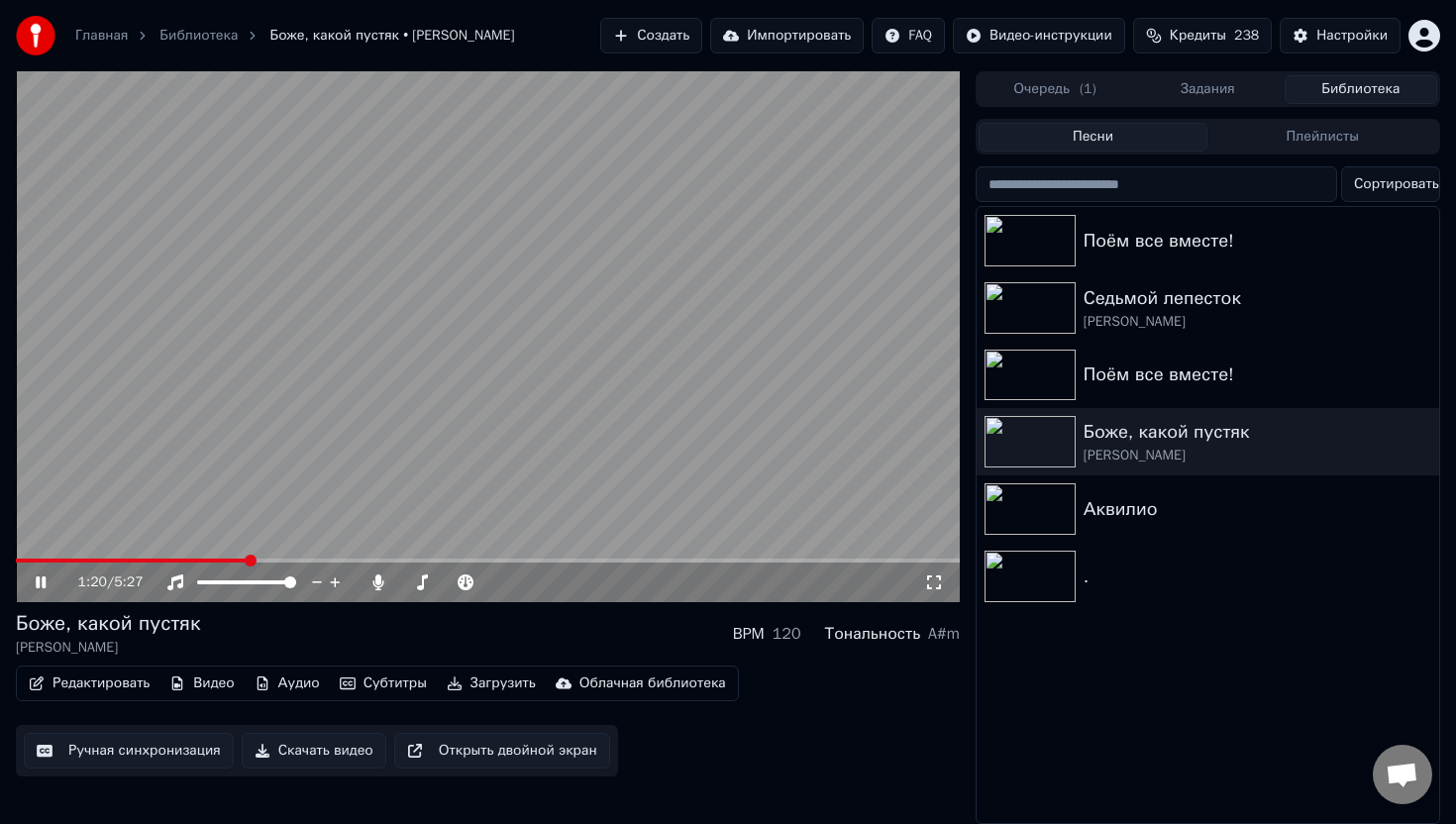 click 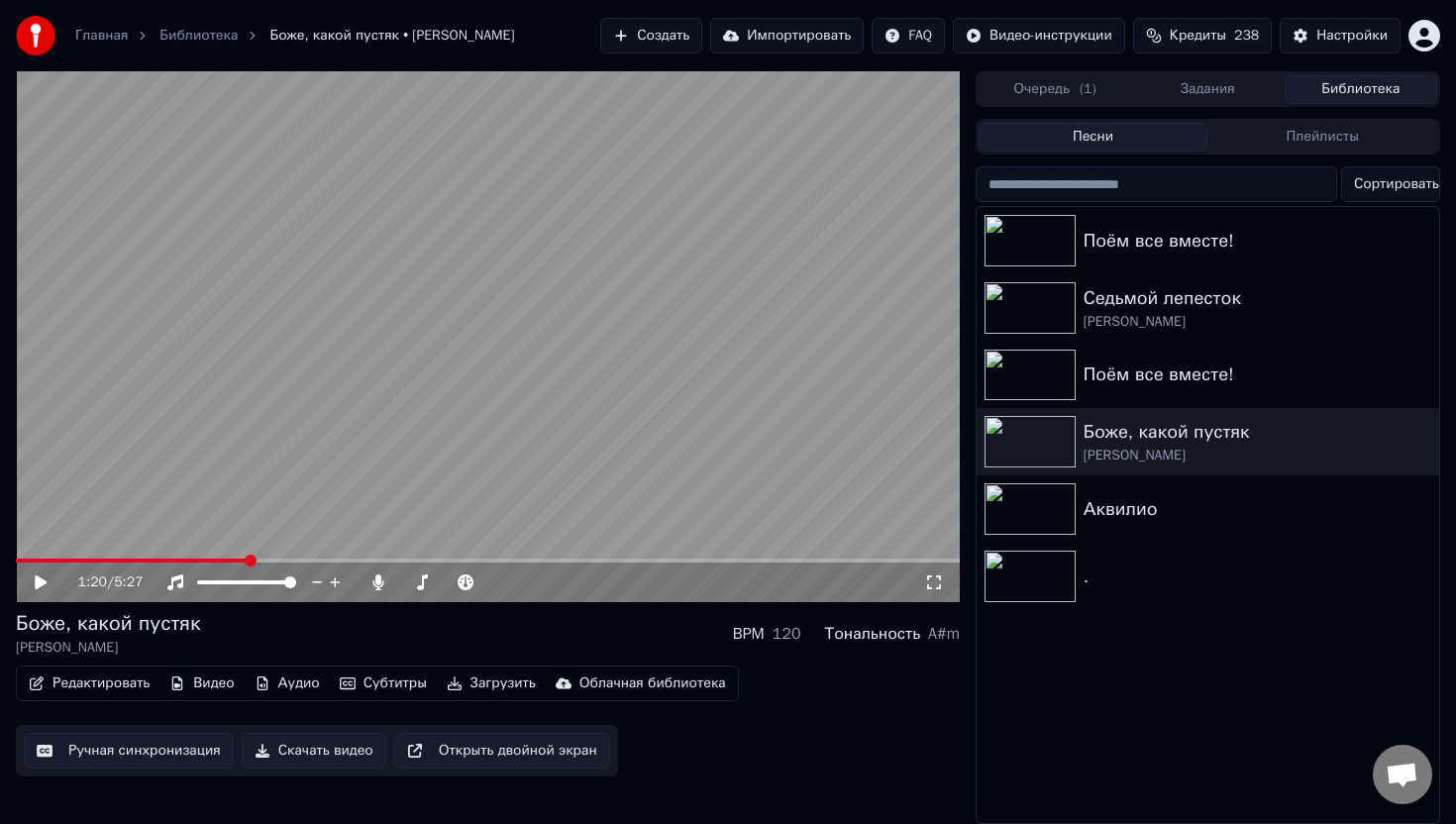 click on "Создать" at bounding box center [651, 36] 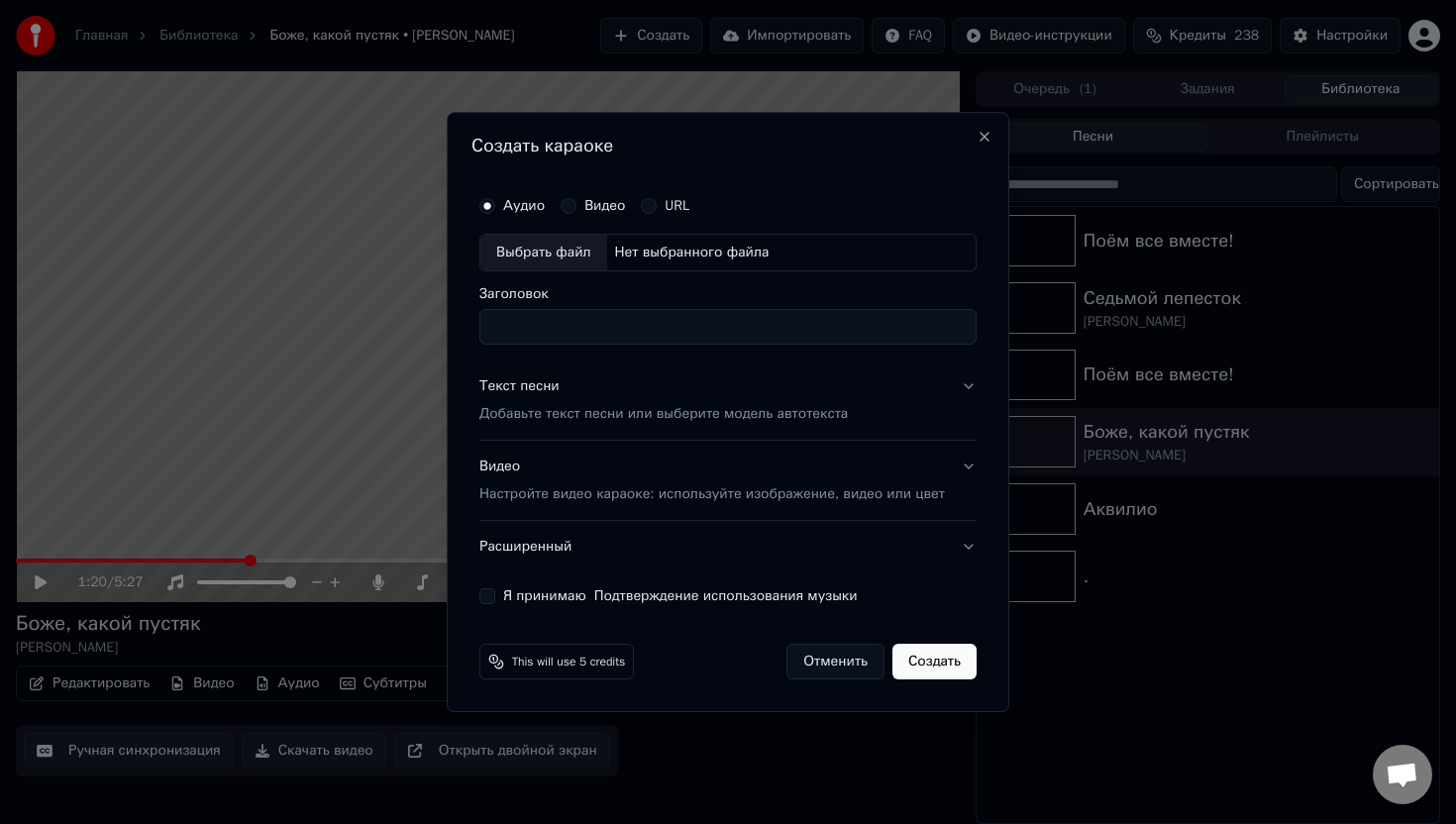 click on "Видео" at bounding box center (569, 206) 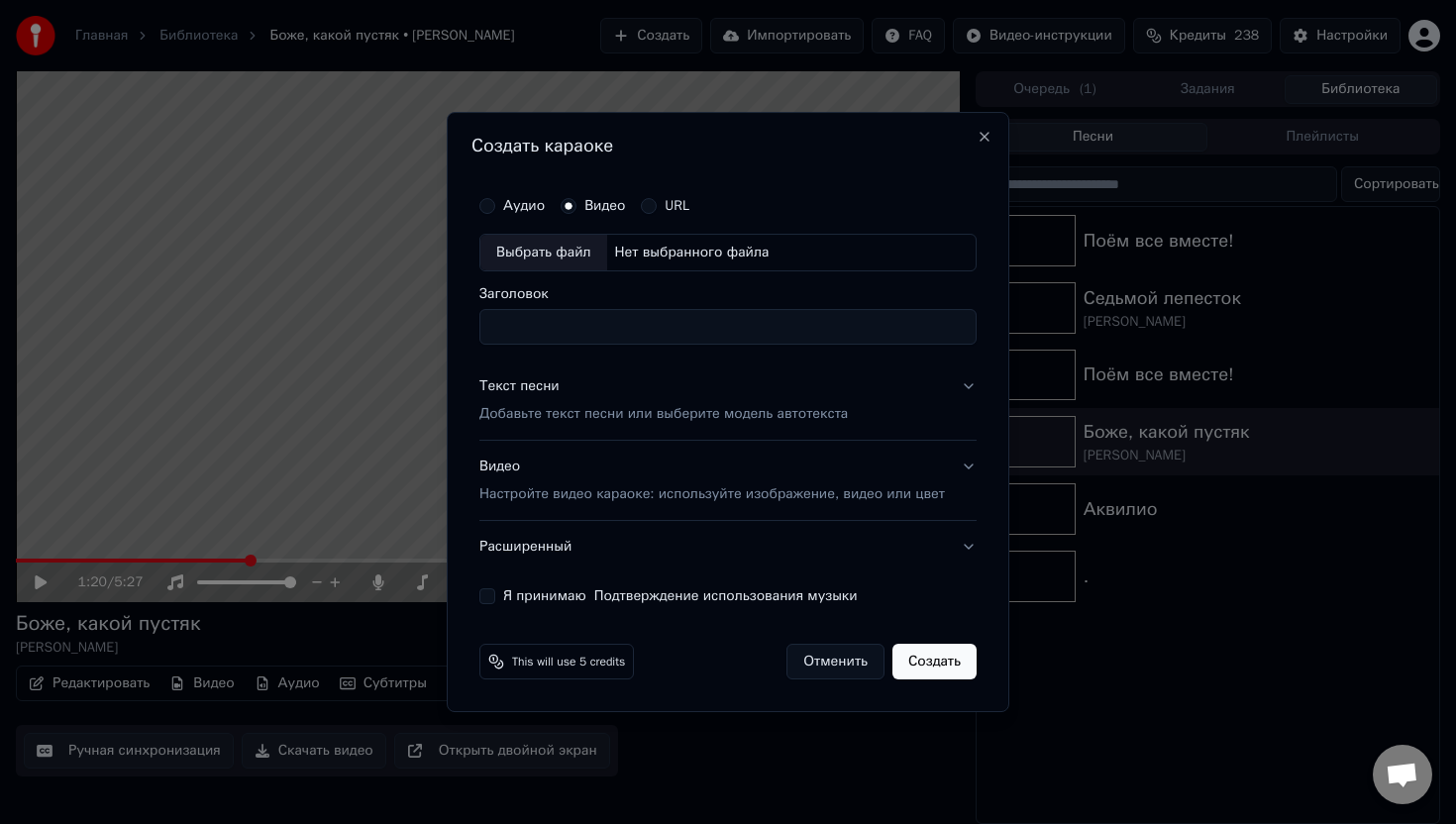 click on "Аудио" at bounding box center (524, 206) 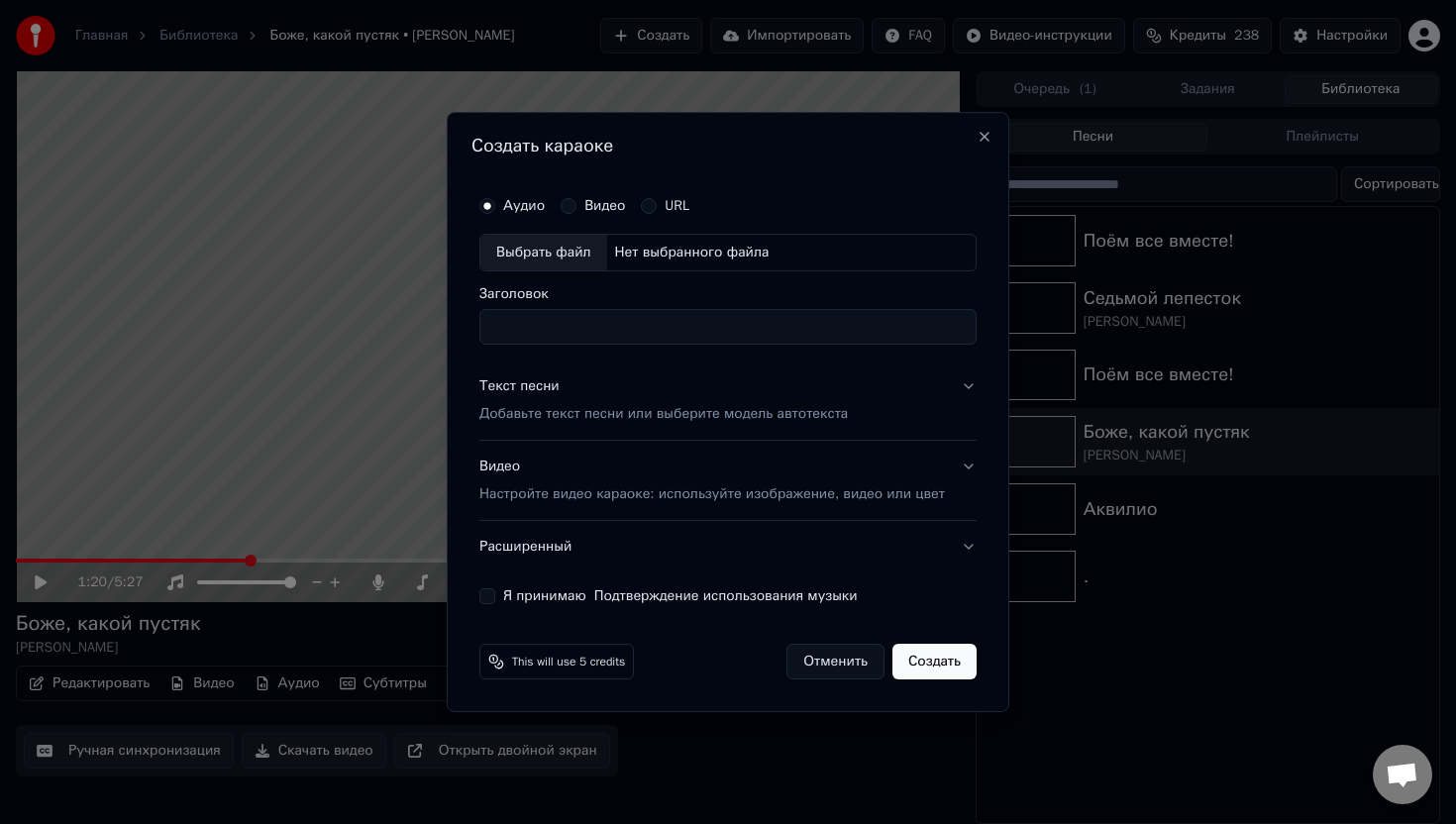 click on "Выбрать файл" at bounding box center (544, 253) 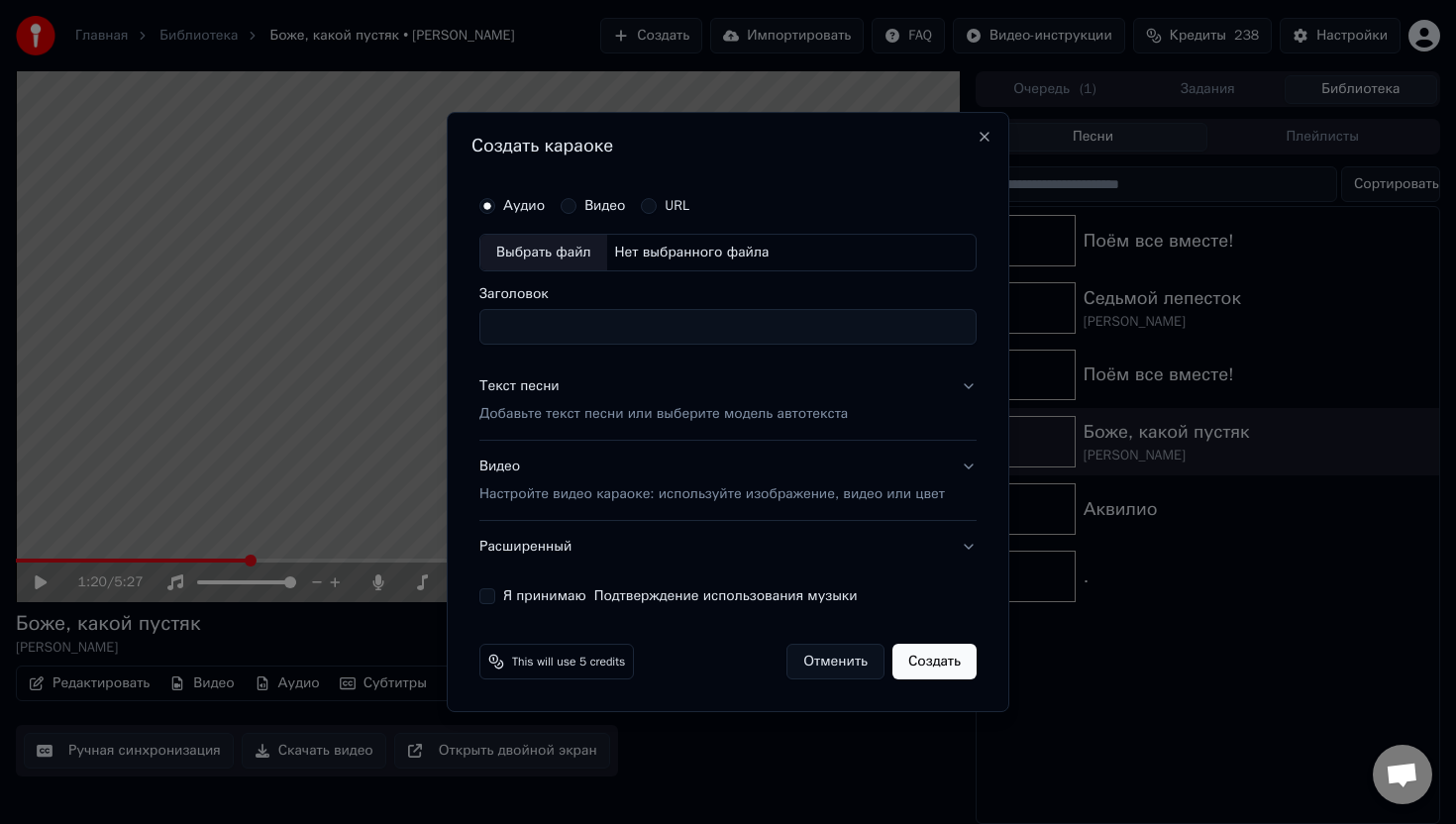 click on "Выбрать файл" at bounding box center (544, 253) 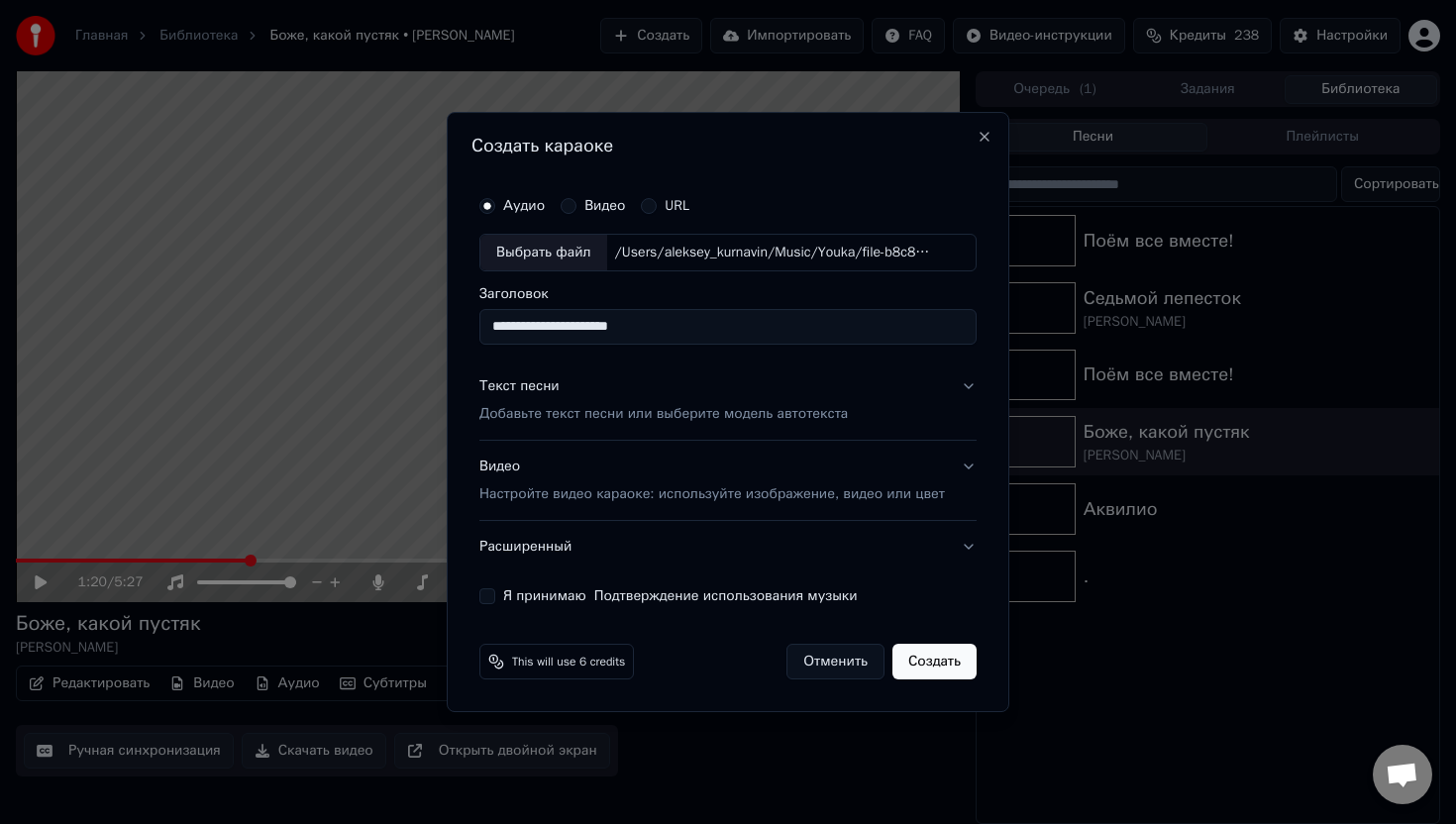 drag, startPoint x: 688, startPoint y: 322, endPoint x: 463, endPoint y: 322, distance: 225 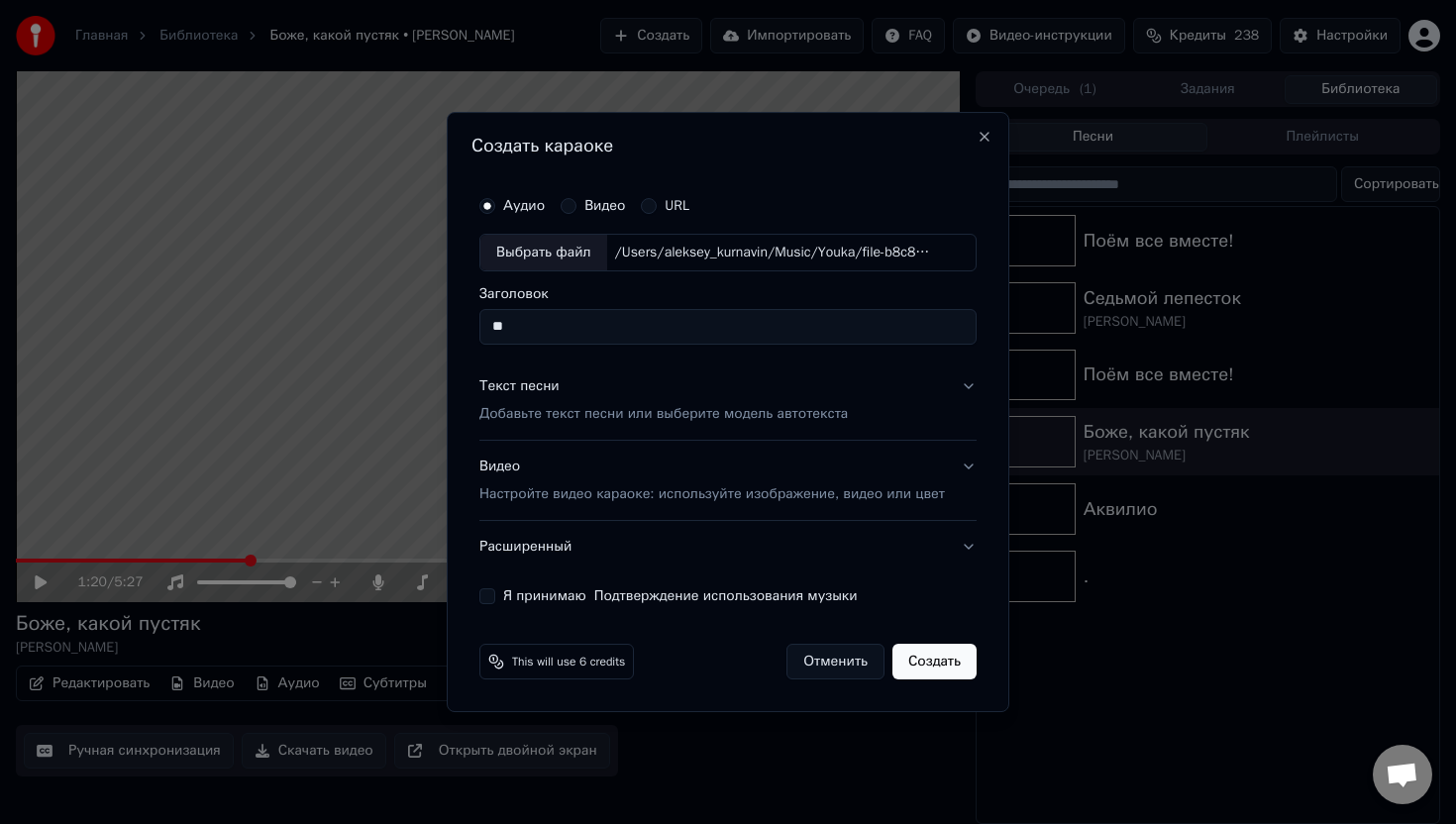 type on "*" 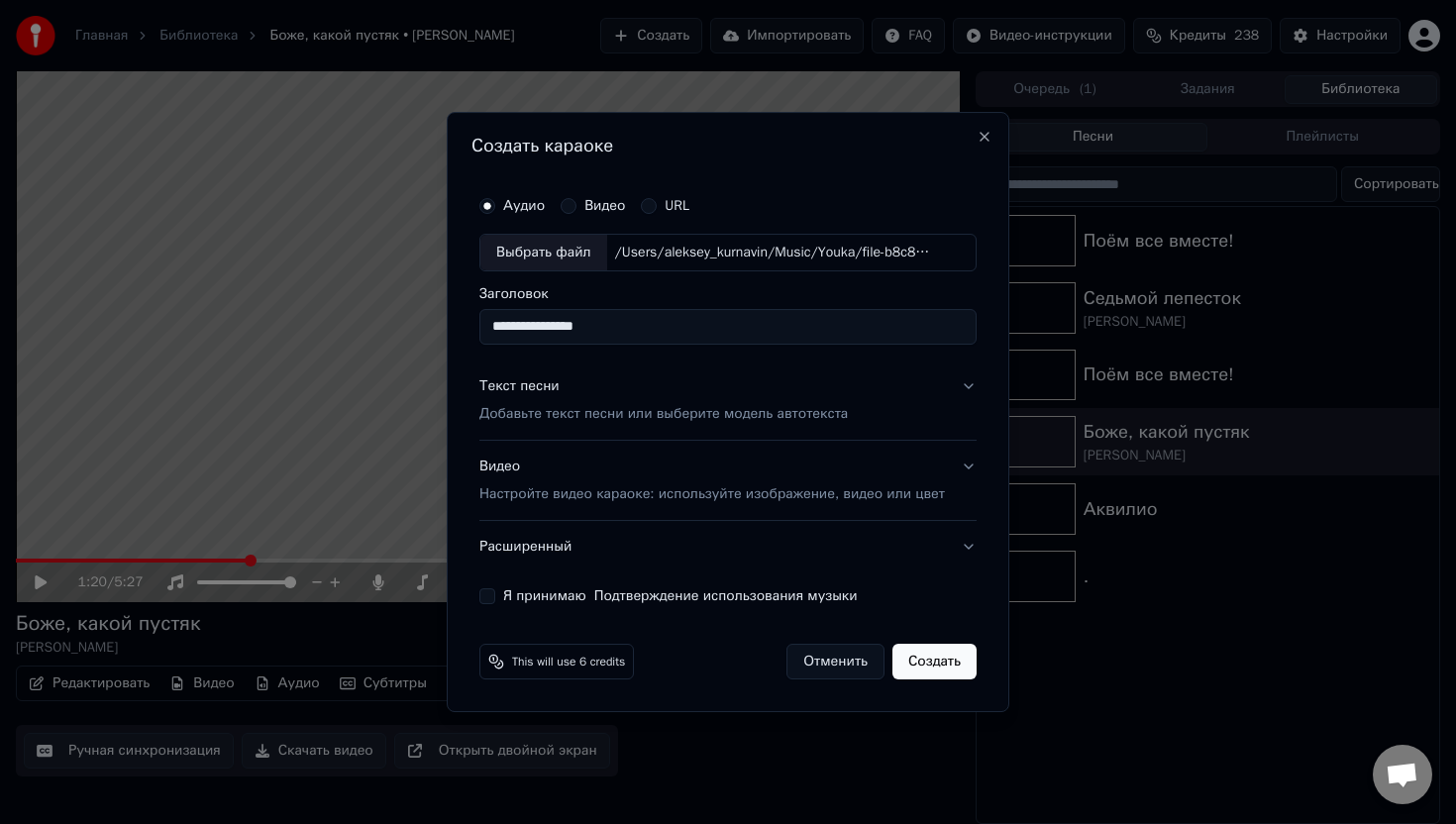 type on "**********" 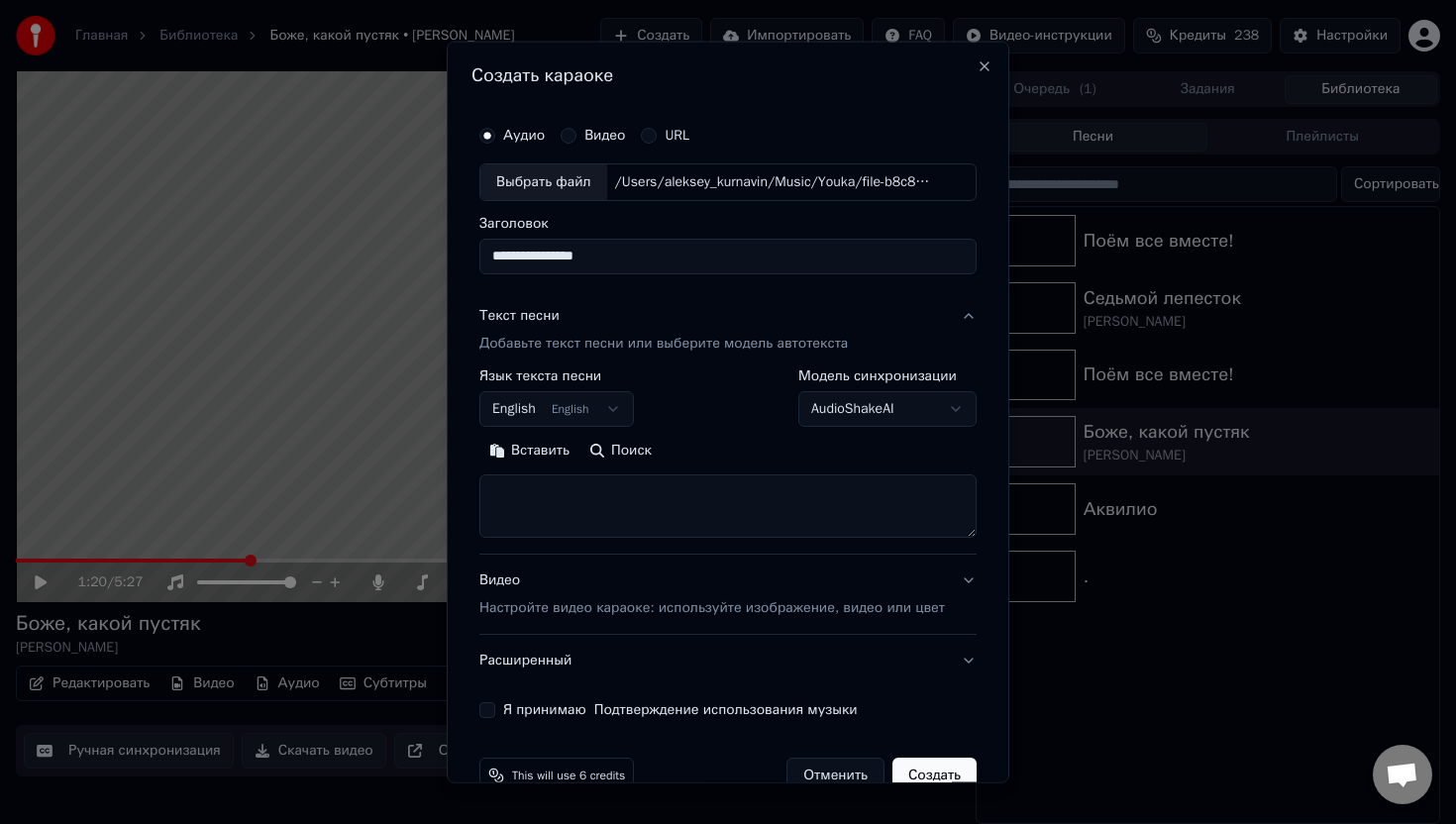 click on "English English" at bounding box center (557, 409) 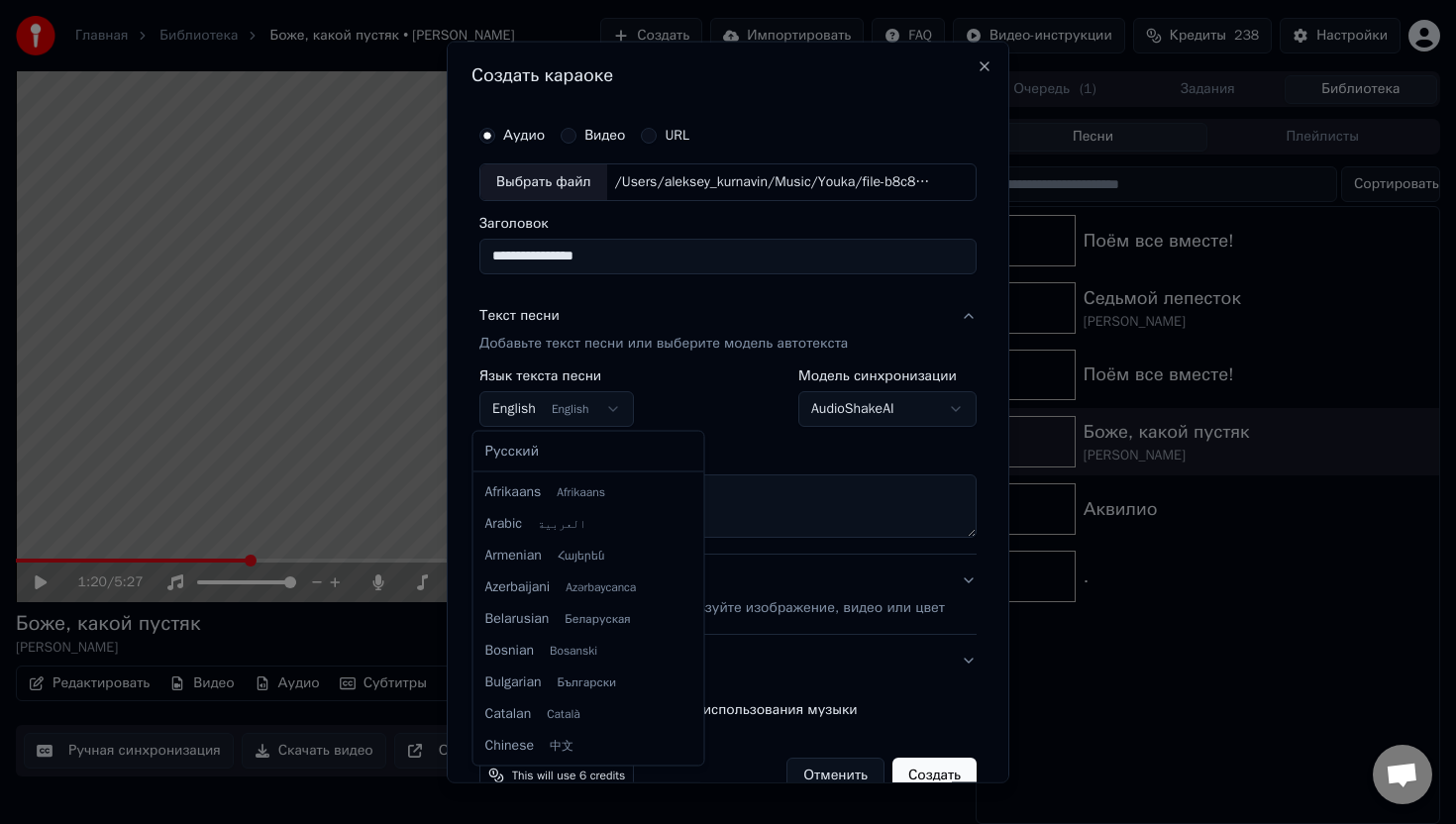 scroll, scrollTop: 158, scrollLeft: 0, axis: vertical 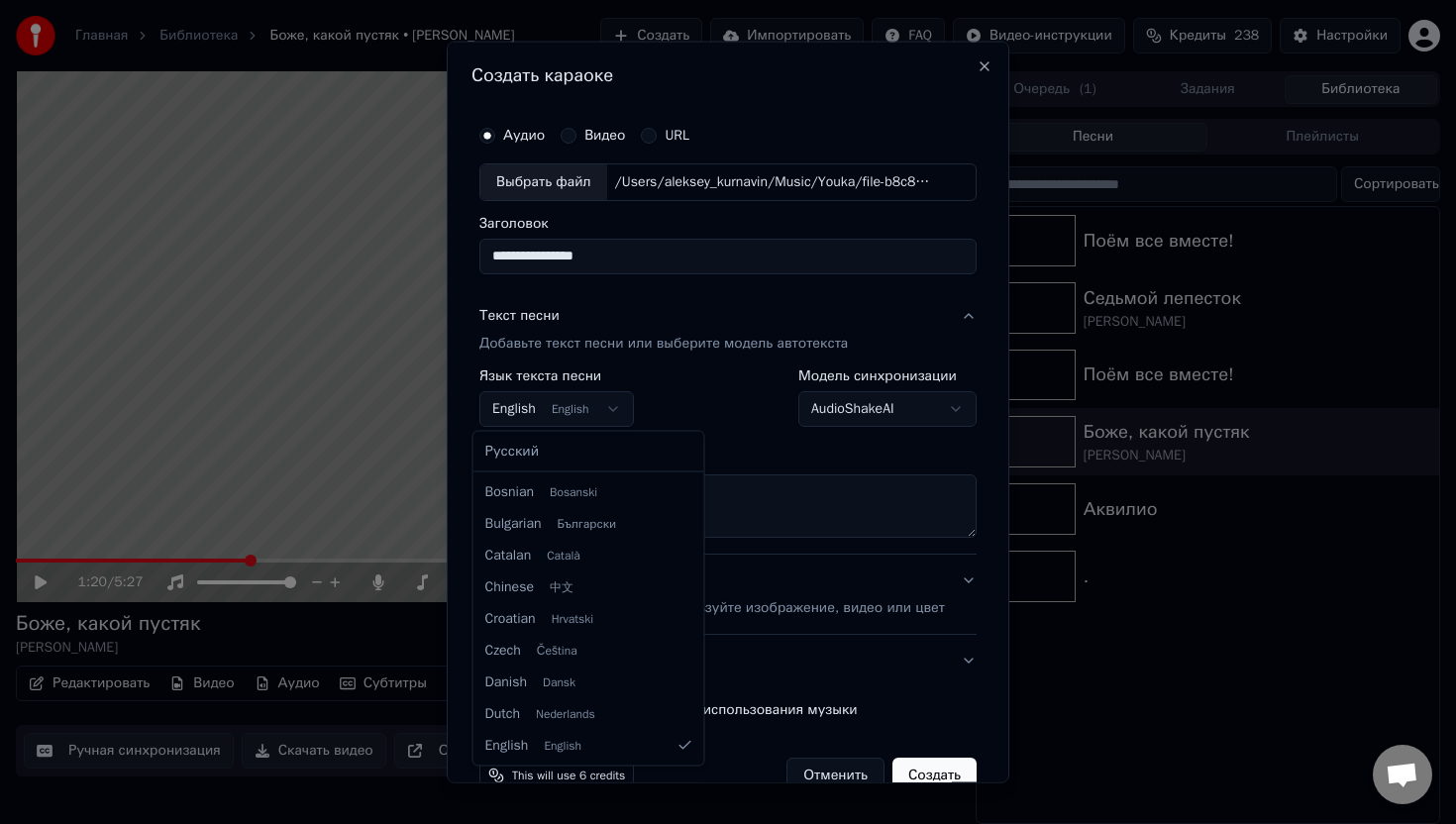 select on "**" 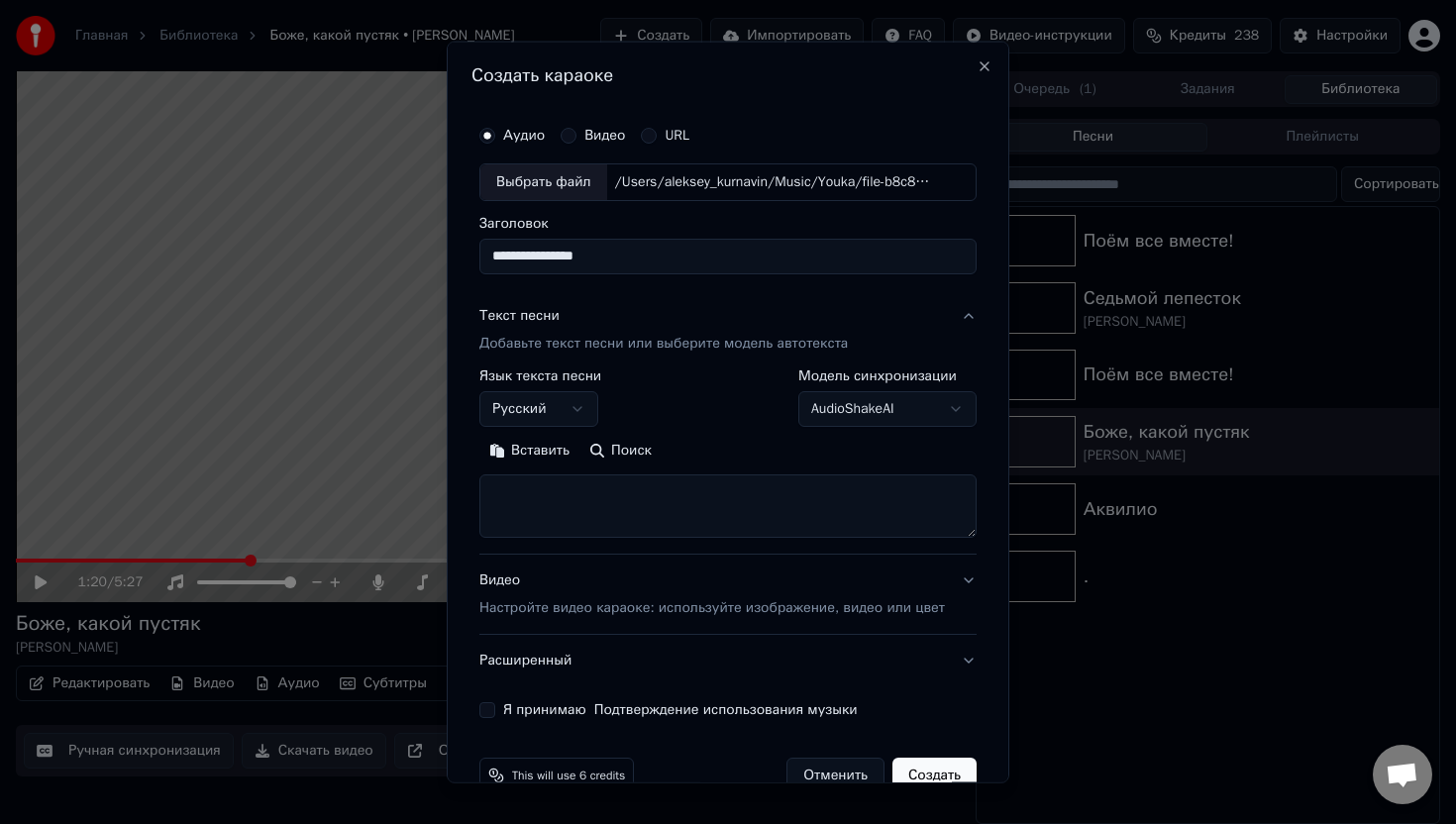 click at bounding box center [728, 506] 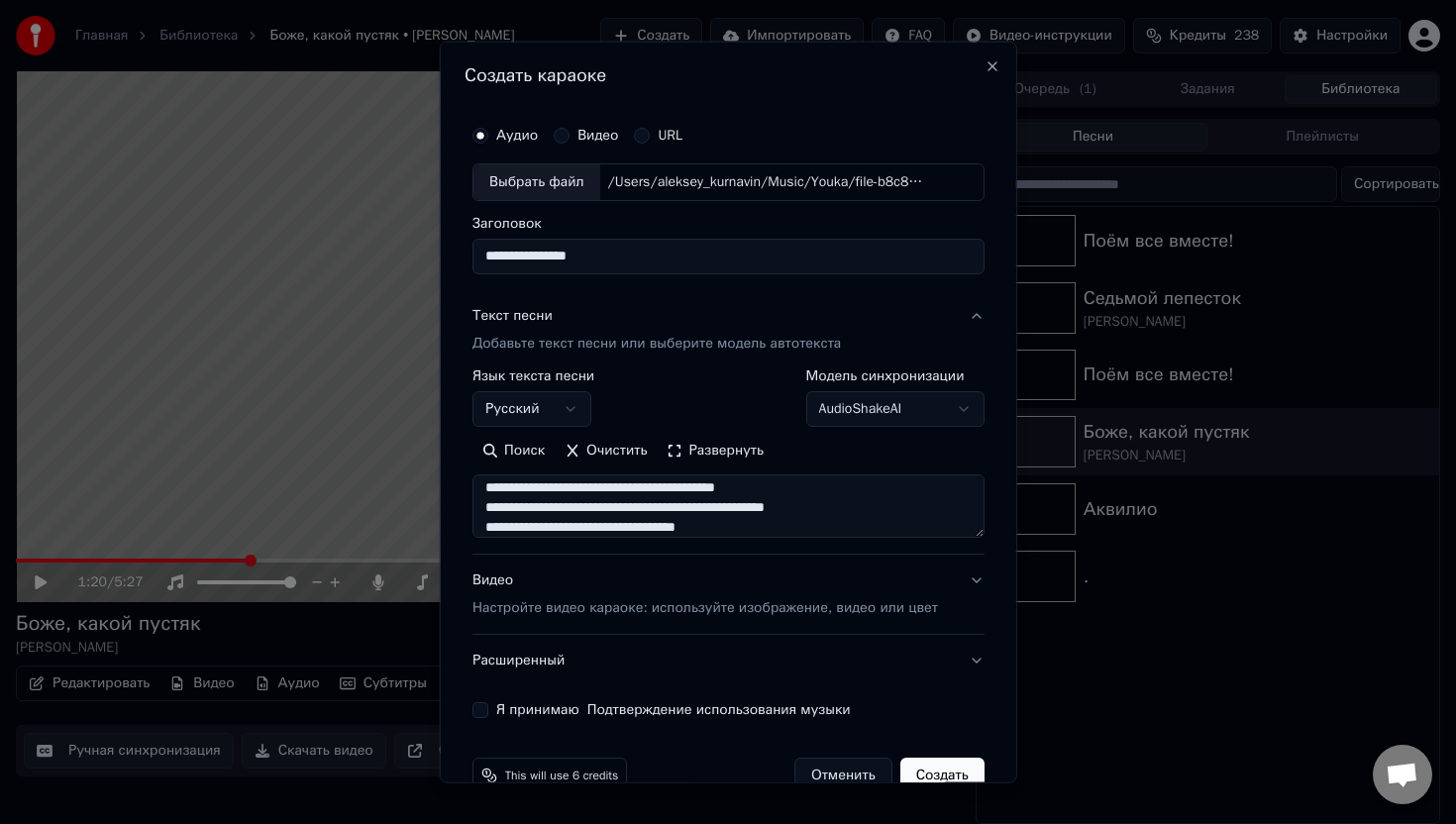 scroll, scrollTop: 766, scrollLeft: 0, axis: vertical 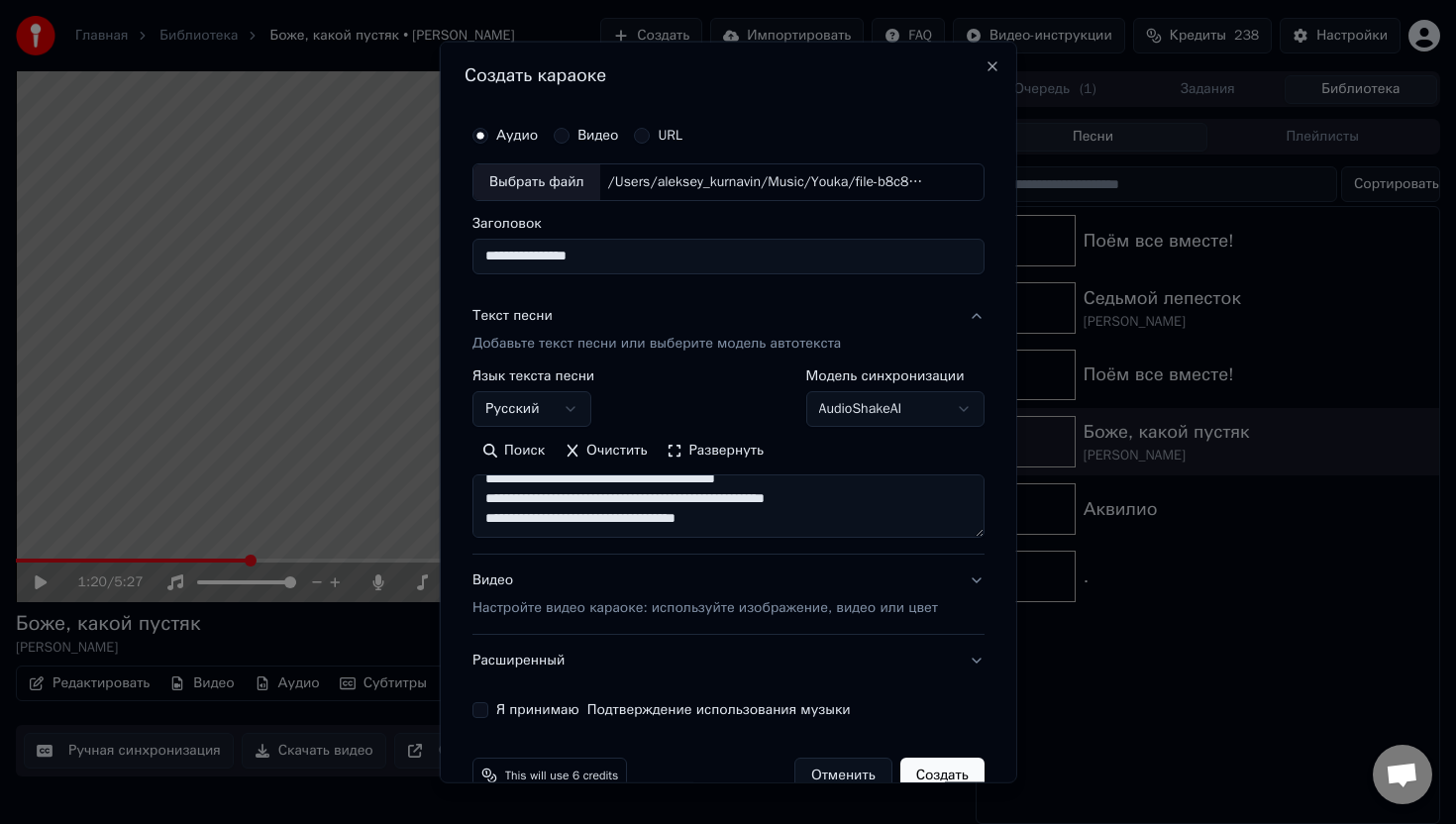 type on "**********" 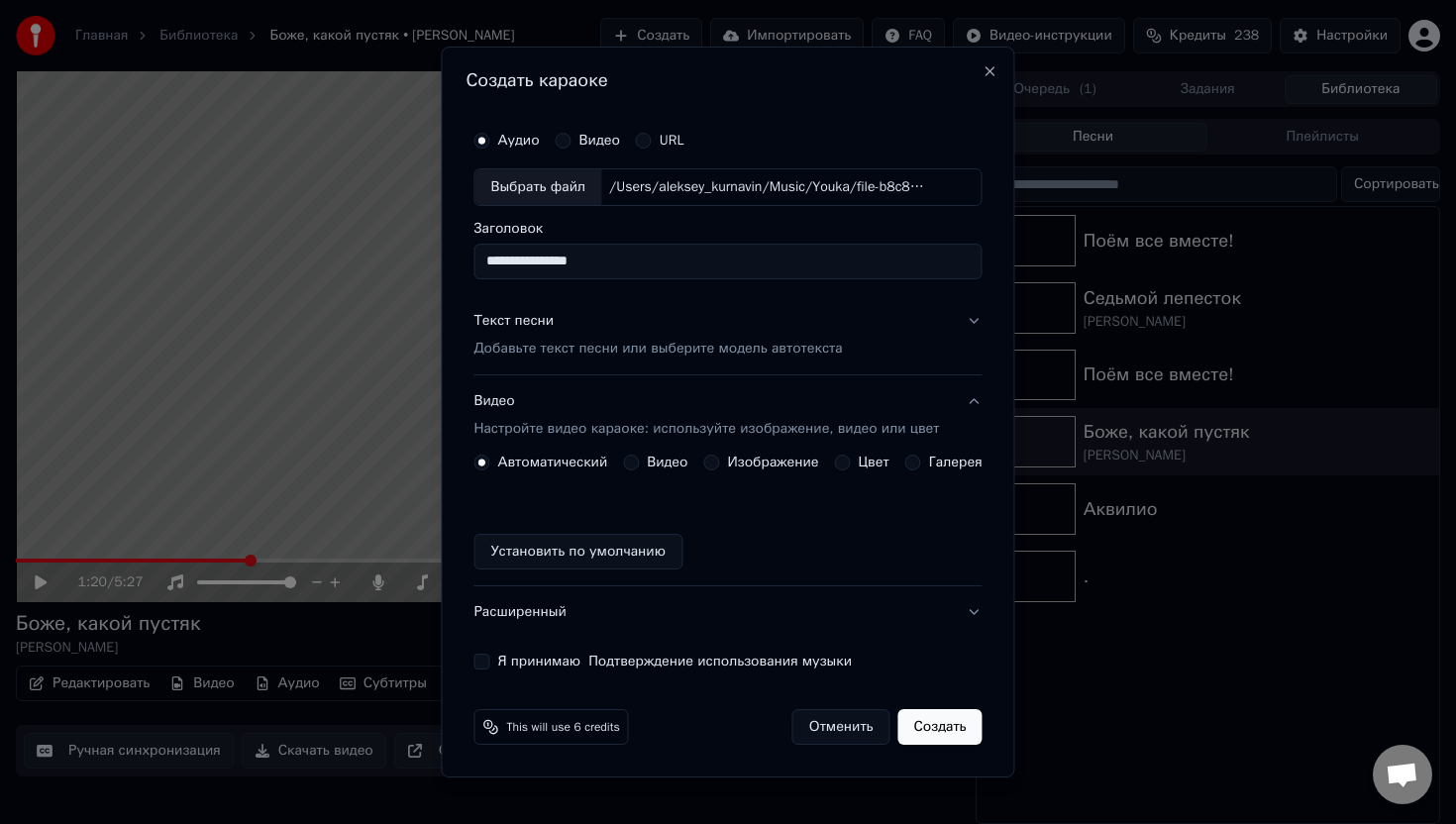 click on "Изображение" at bounding box center [773, 463] 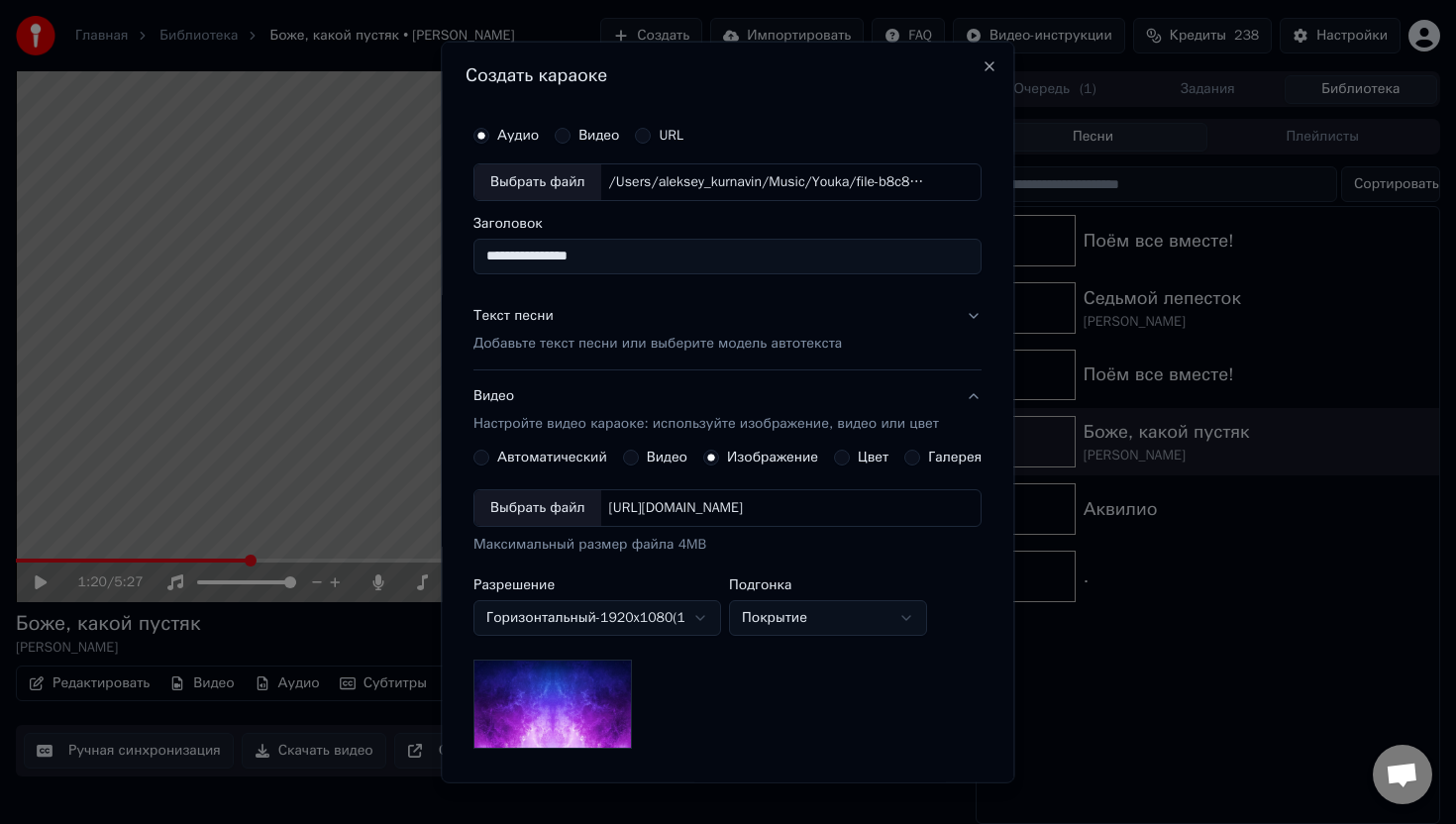 click on "Выбрать файл" at bounding box center [538, 508] 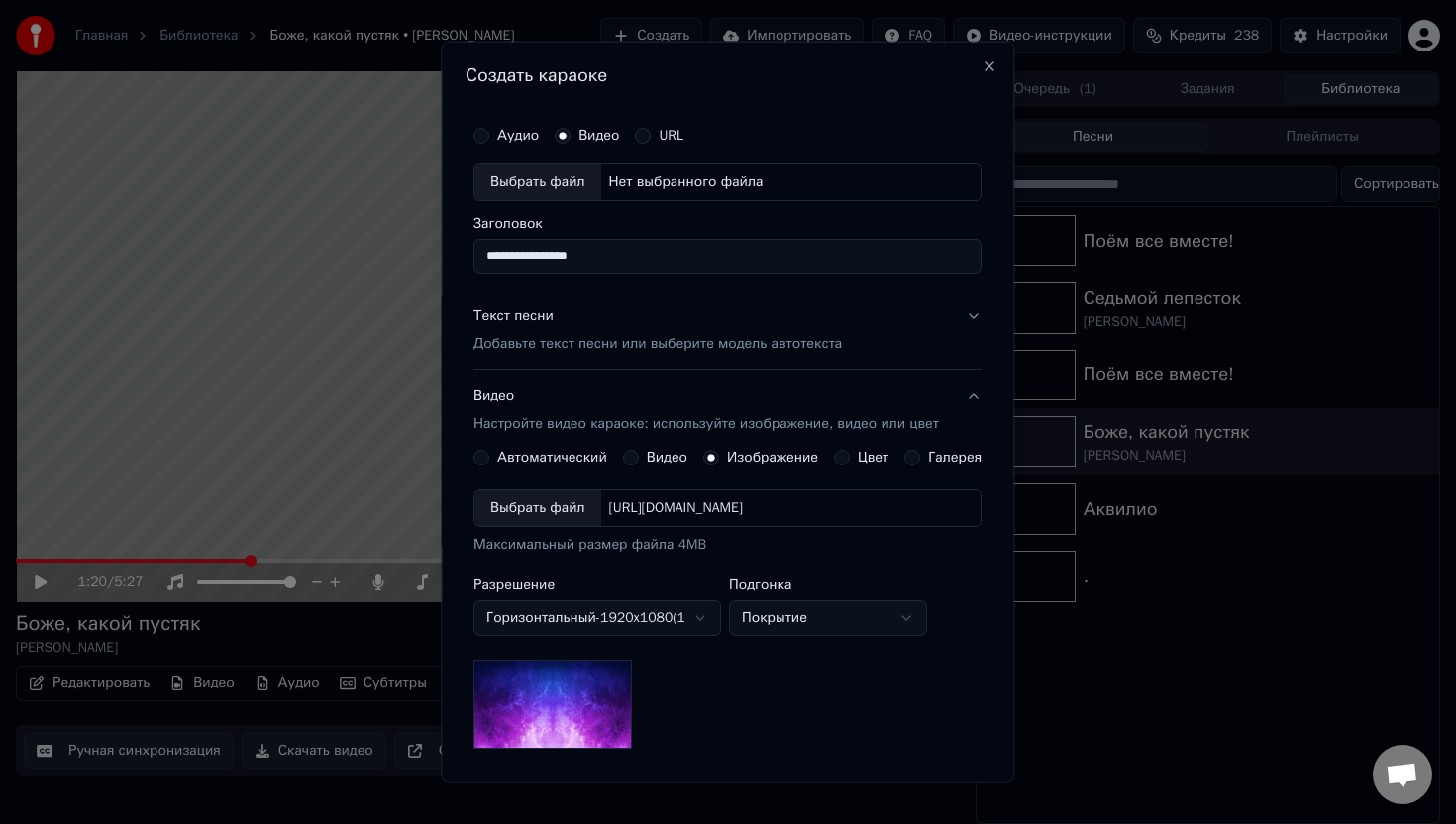 type 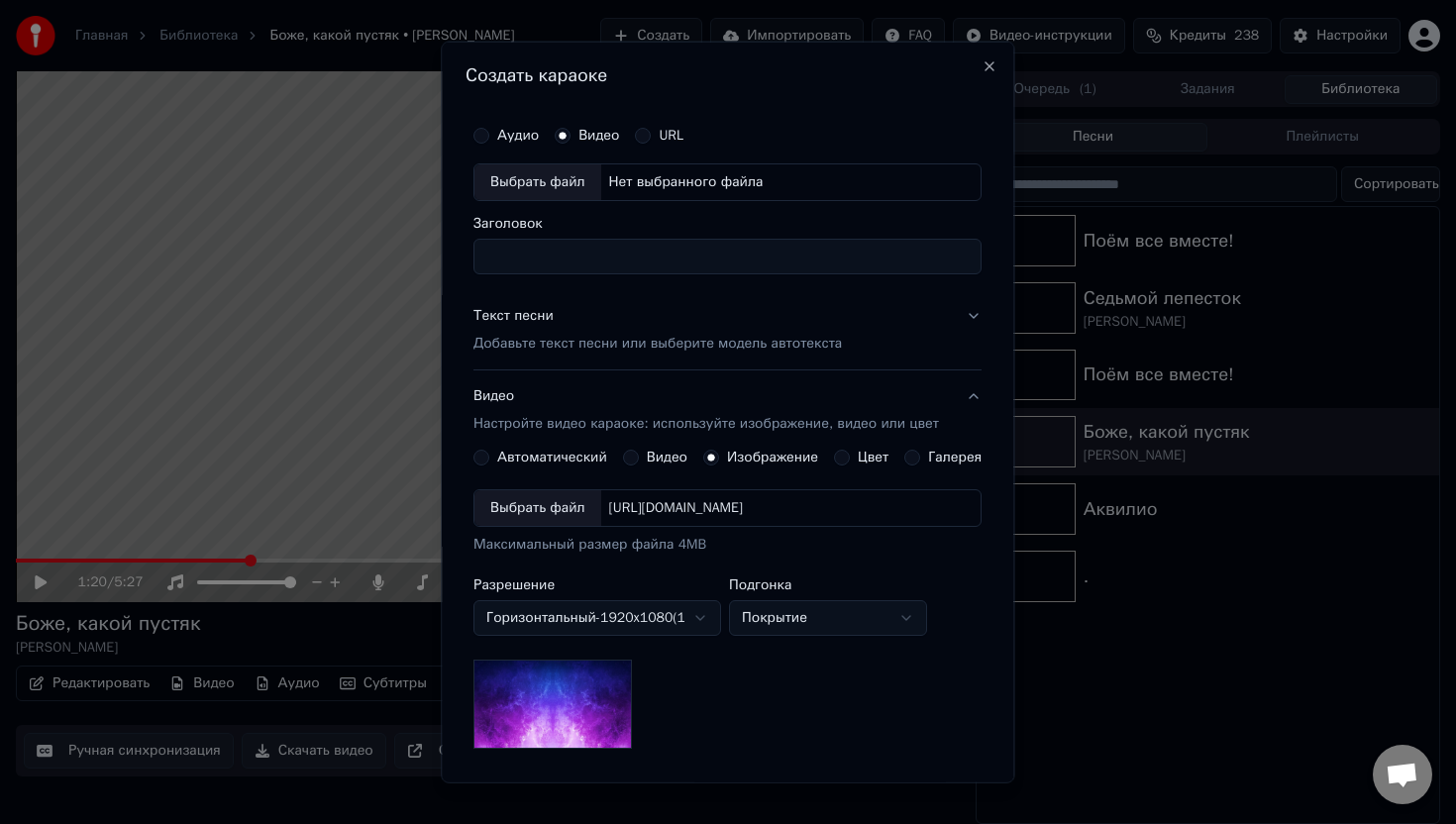 click on "Аудио" at bounding box center (518, 136) 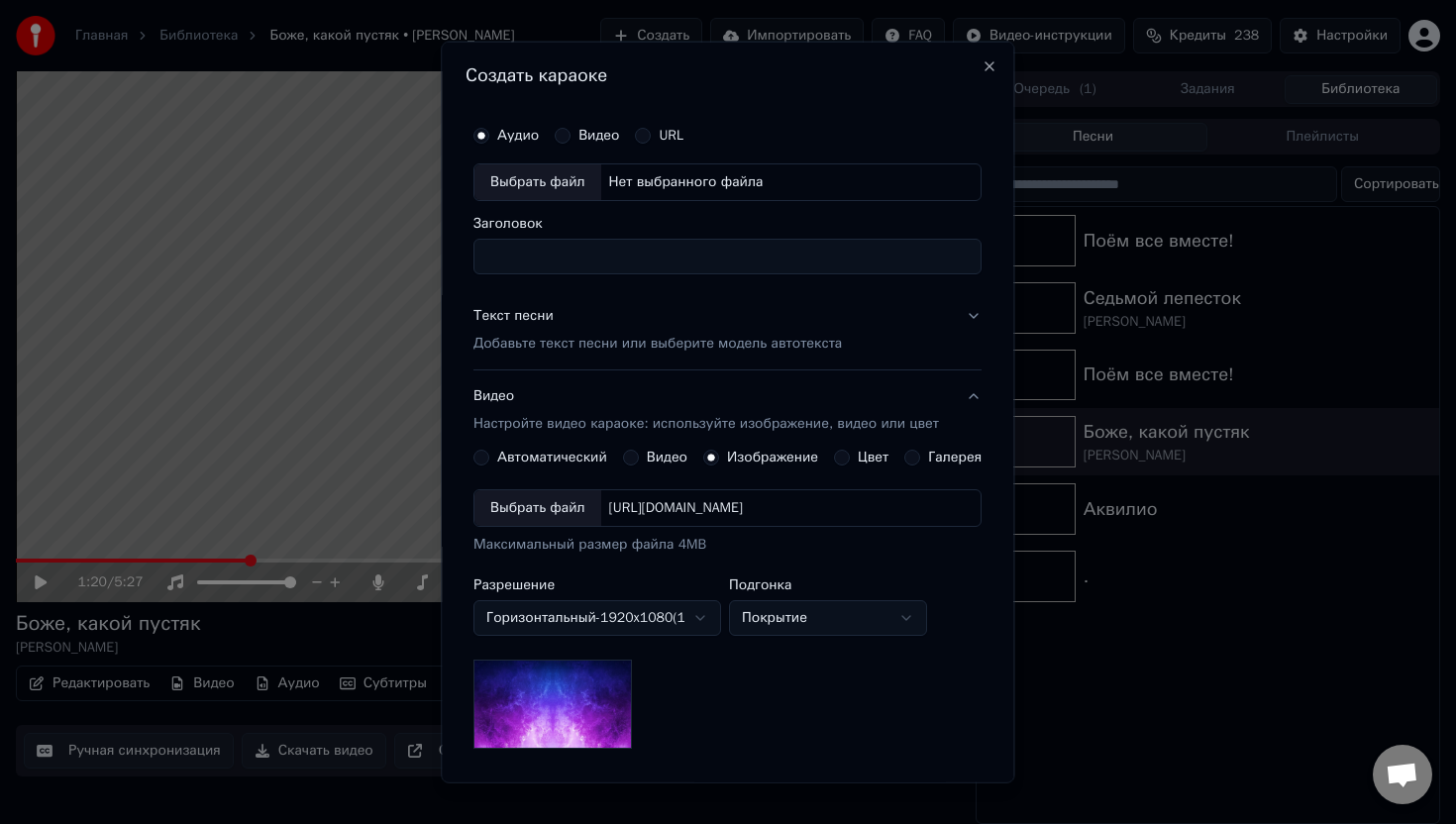 click on "Изображение" at bounding box center (773, 458) 